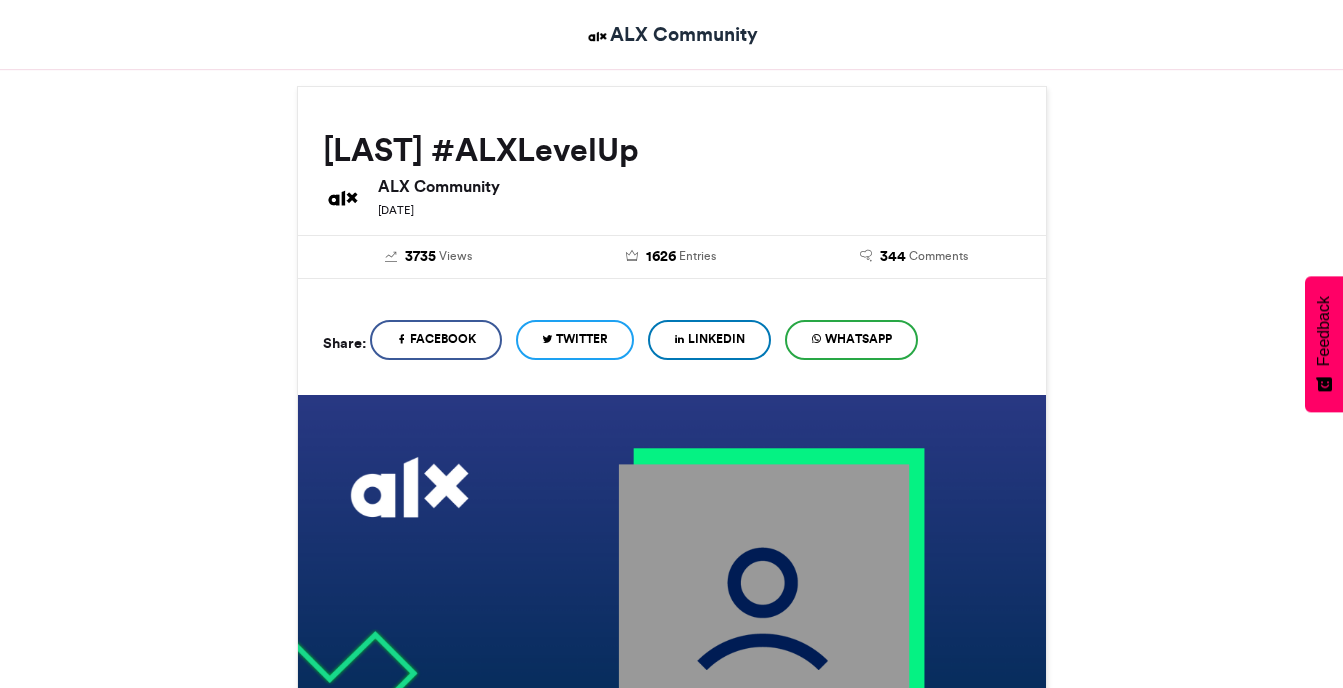 scroll, scrollTop: 200, scrollLeft: 0, axis: vertical 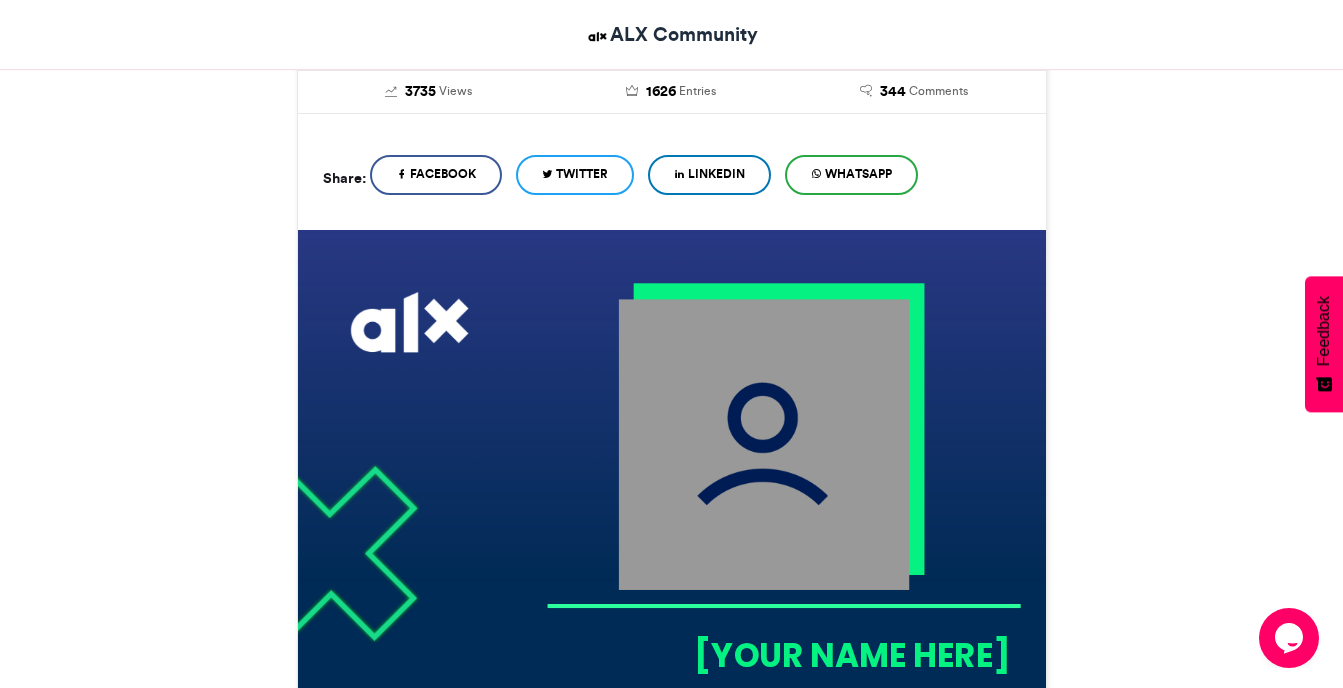 click on "LinkedIn" at bounding box center [716, 174] 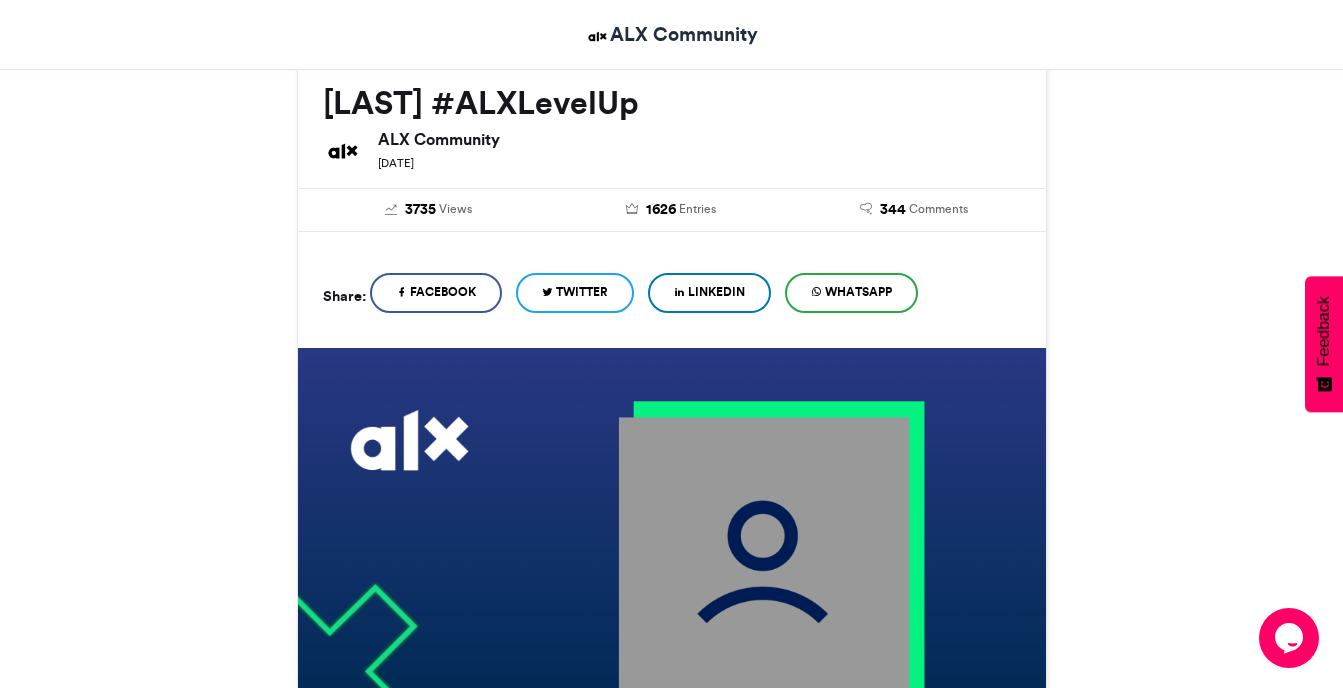 scroll, scrollTop: 106, scrollLeft: 0, axis: vertical 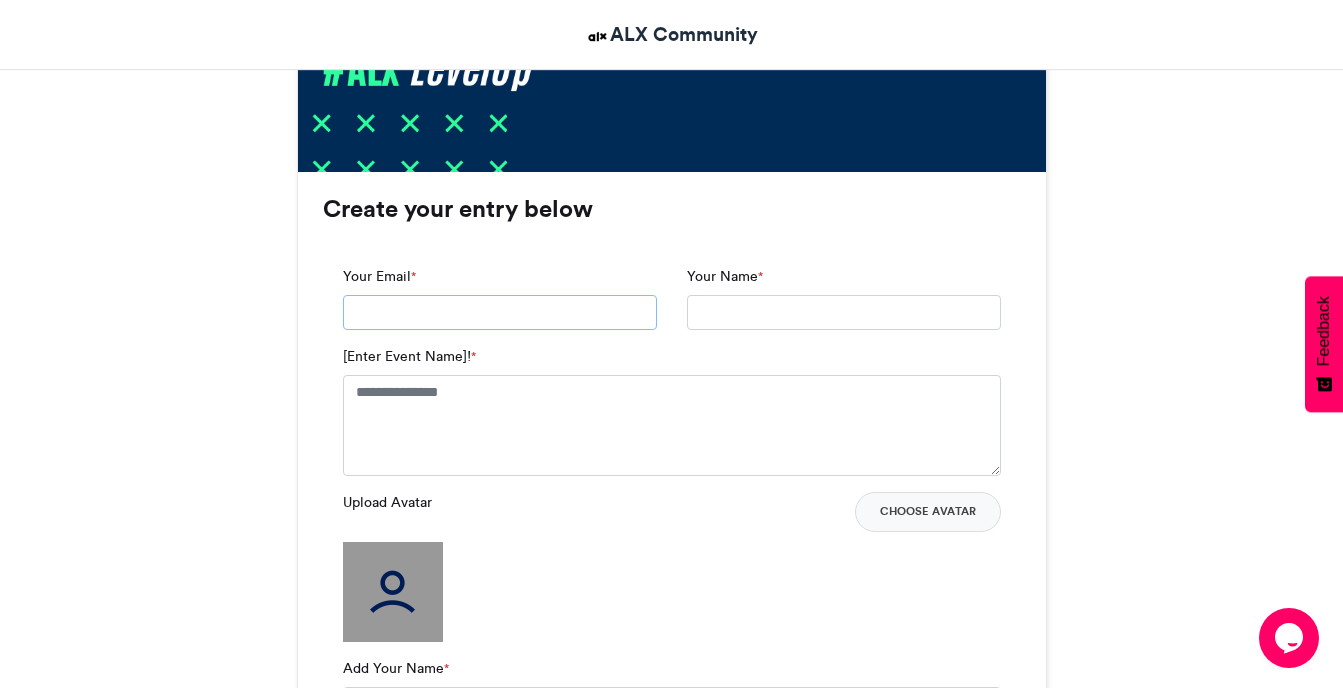 click on "Your Email  *" at bounding box center [500, 313] 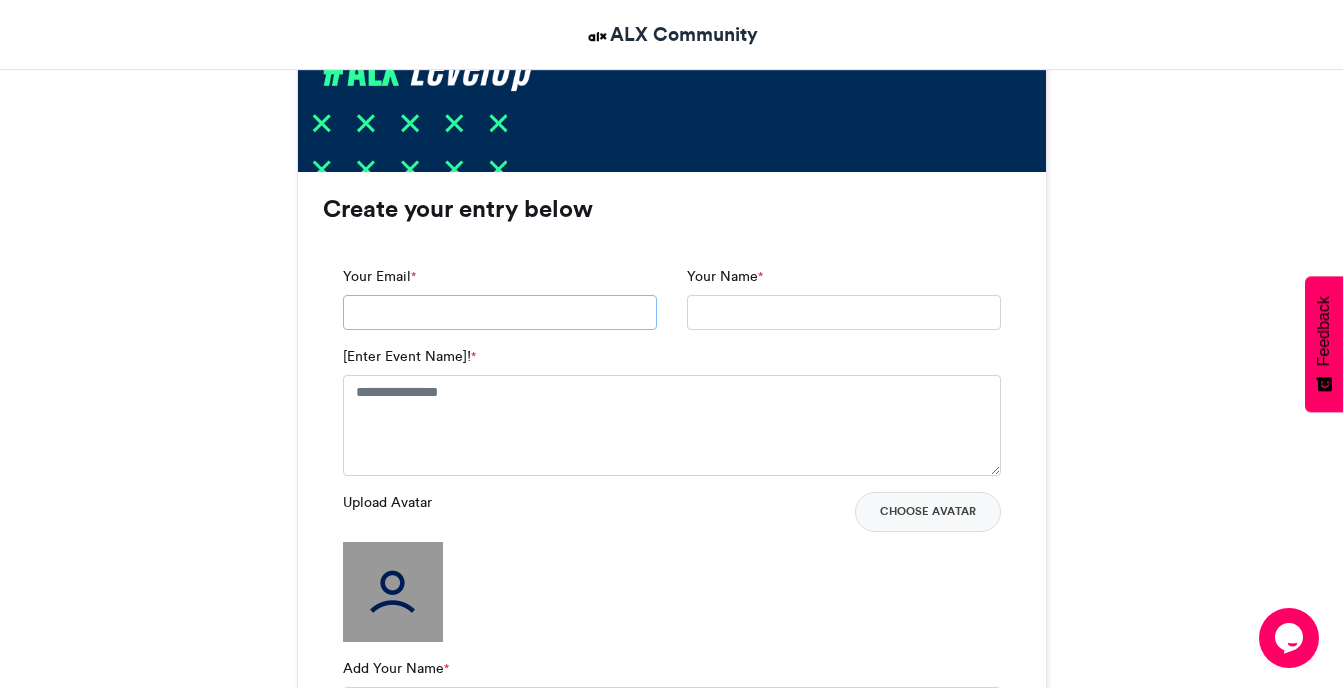 type on "**********" 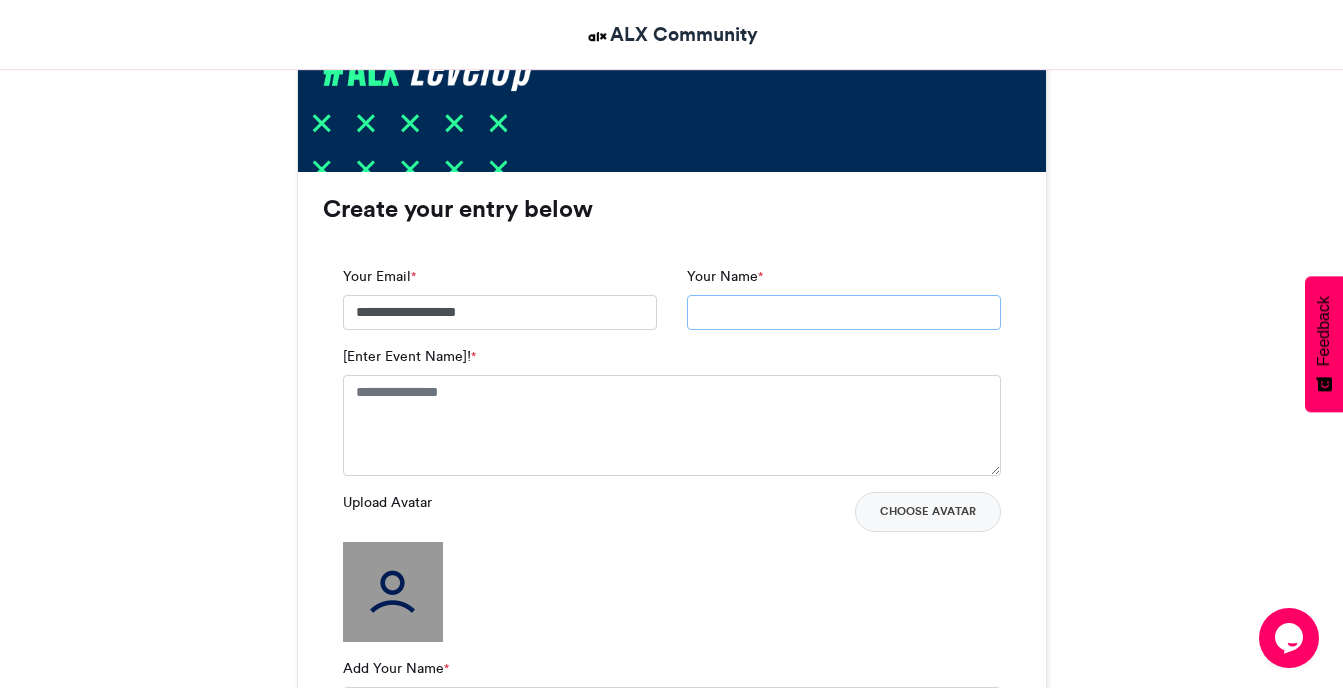 click on "Your Name  *" at bounding box center [844, 313] 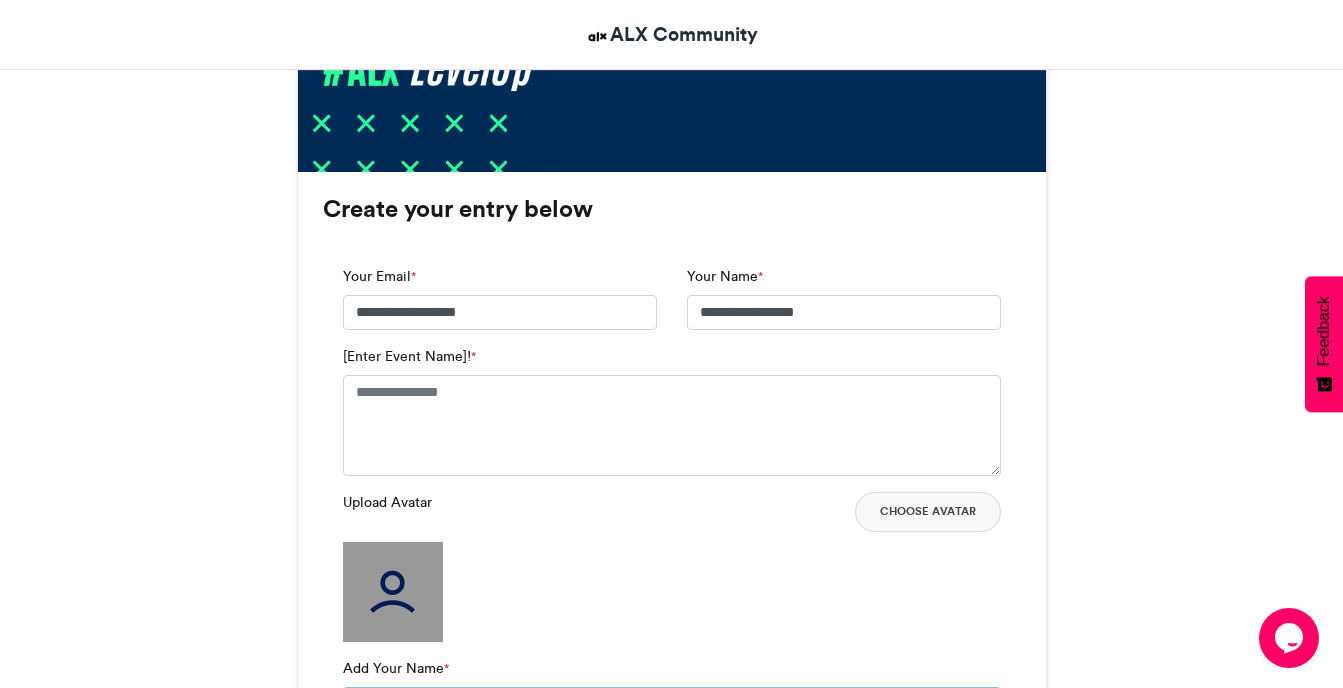 type on "**********" 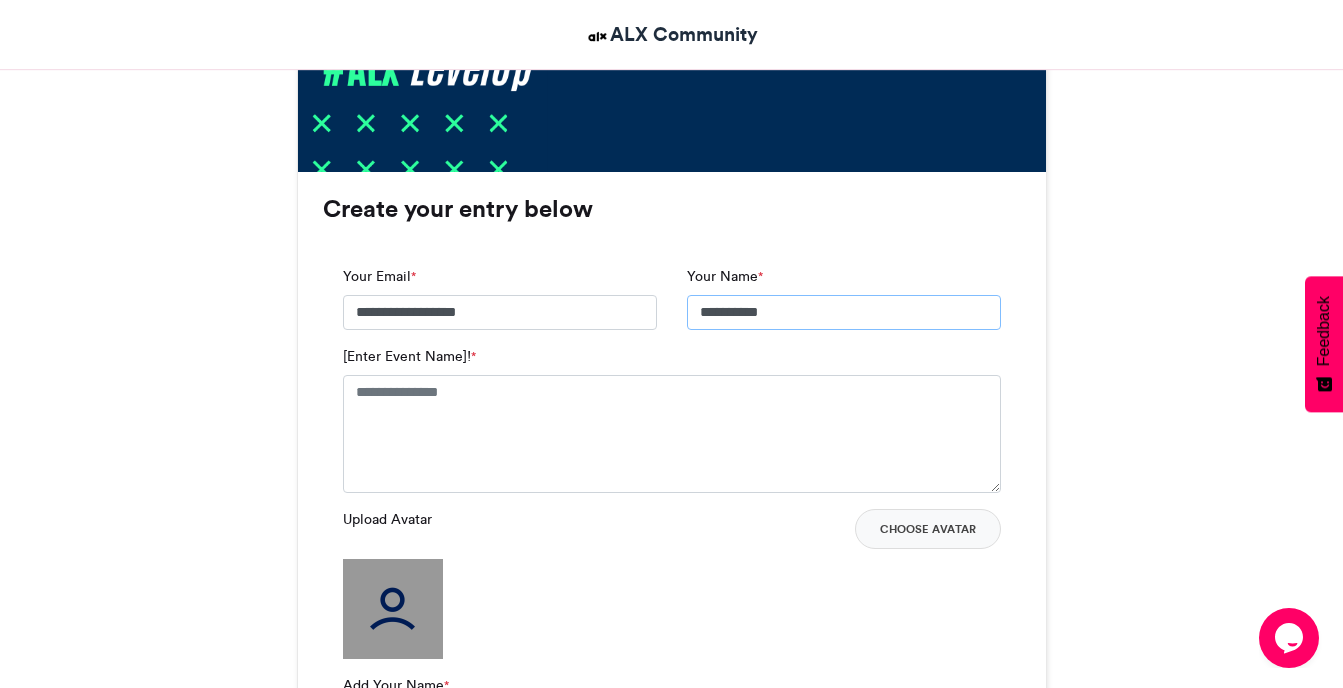 type on "**********" 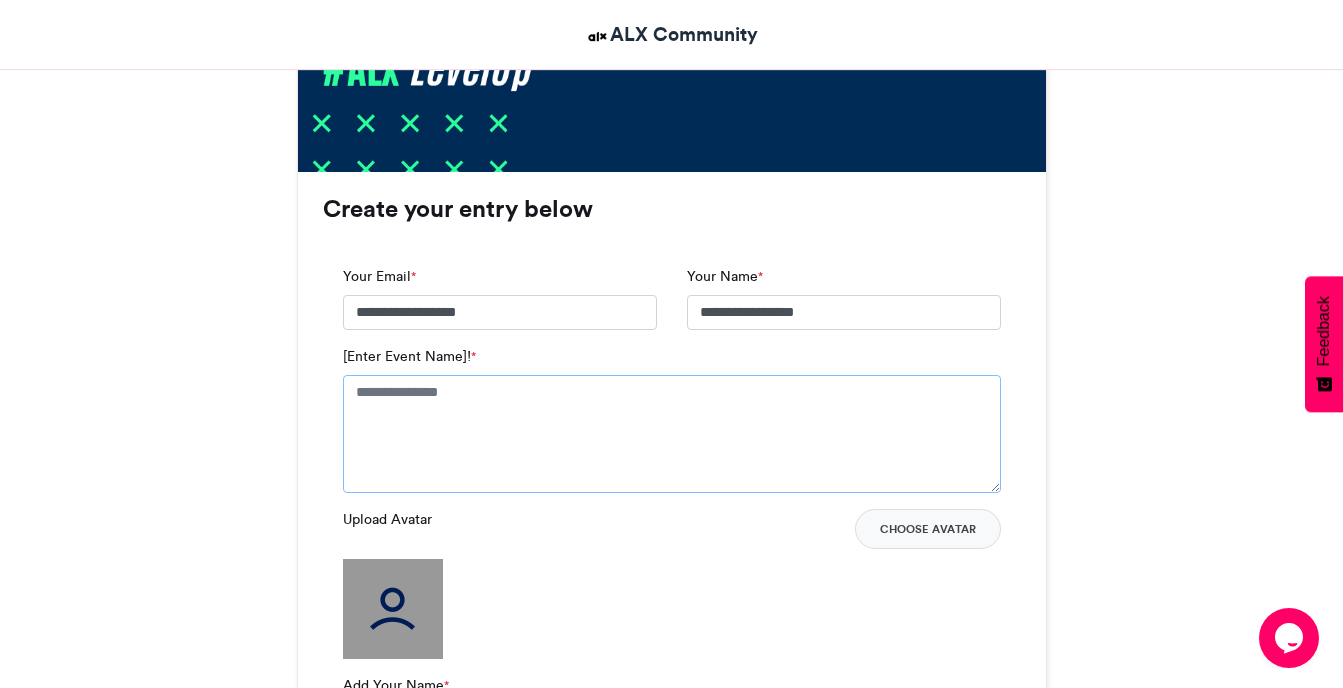 click on "[Enter Event Name]!  *" at bounding box center [672, 434] 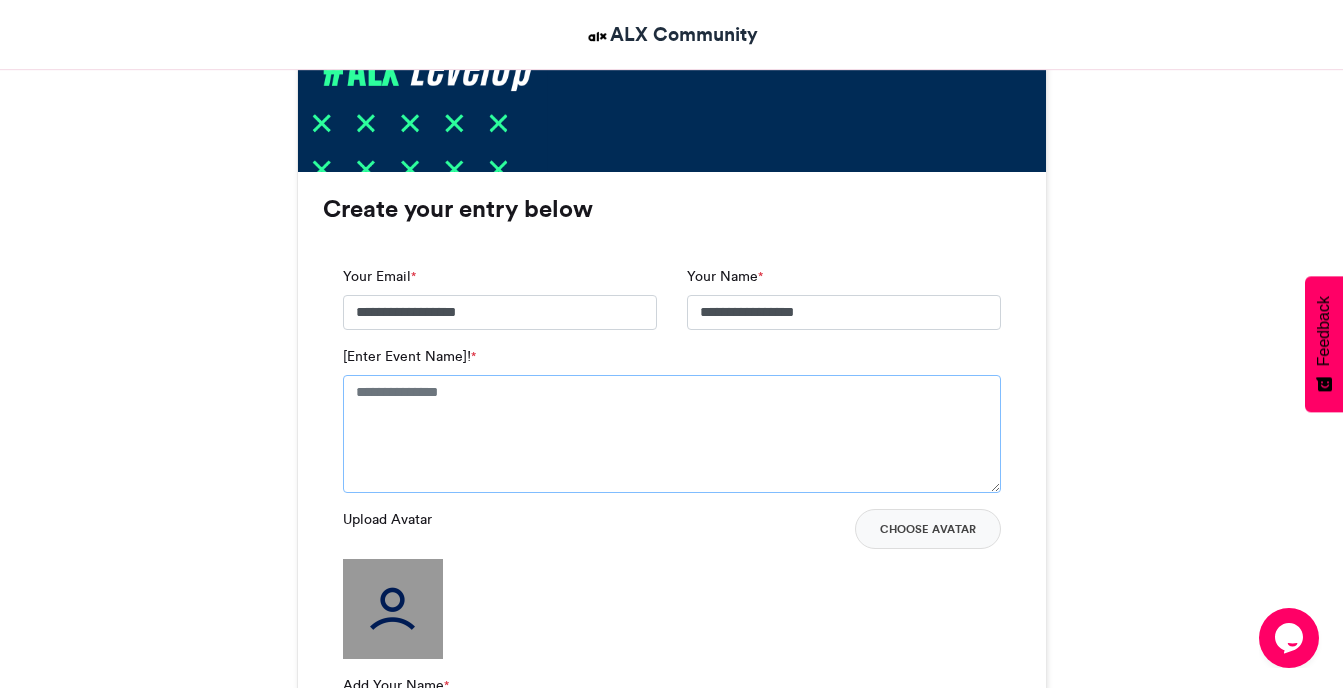 type on "*" 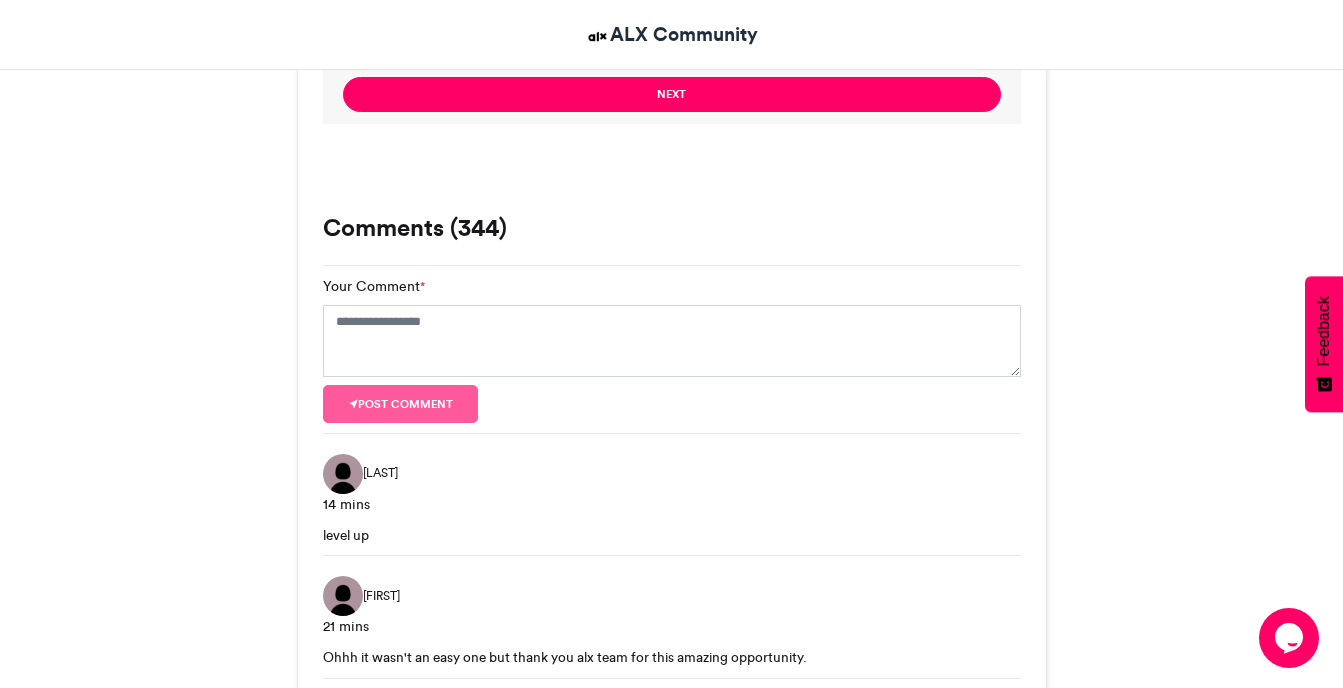 scroll, scrollTop: 2006, scrollLeft: 0, axis: vertical 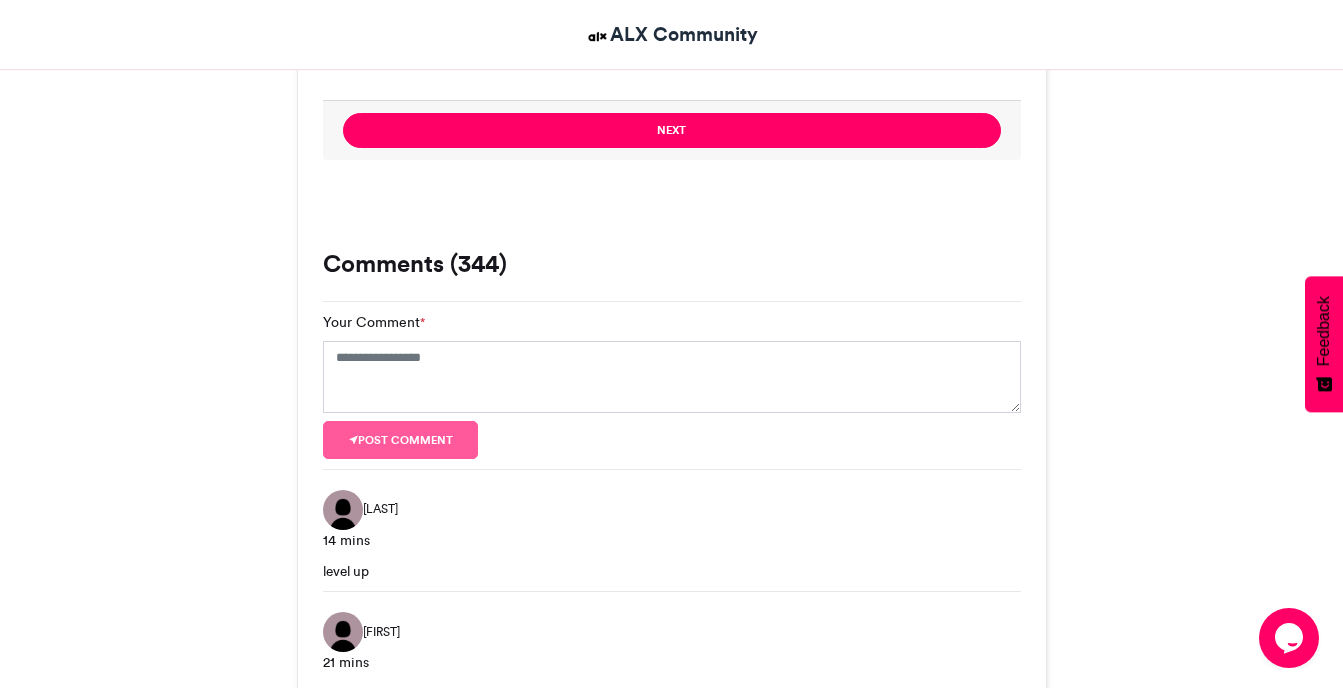 type on "**********" 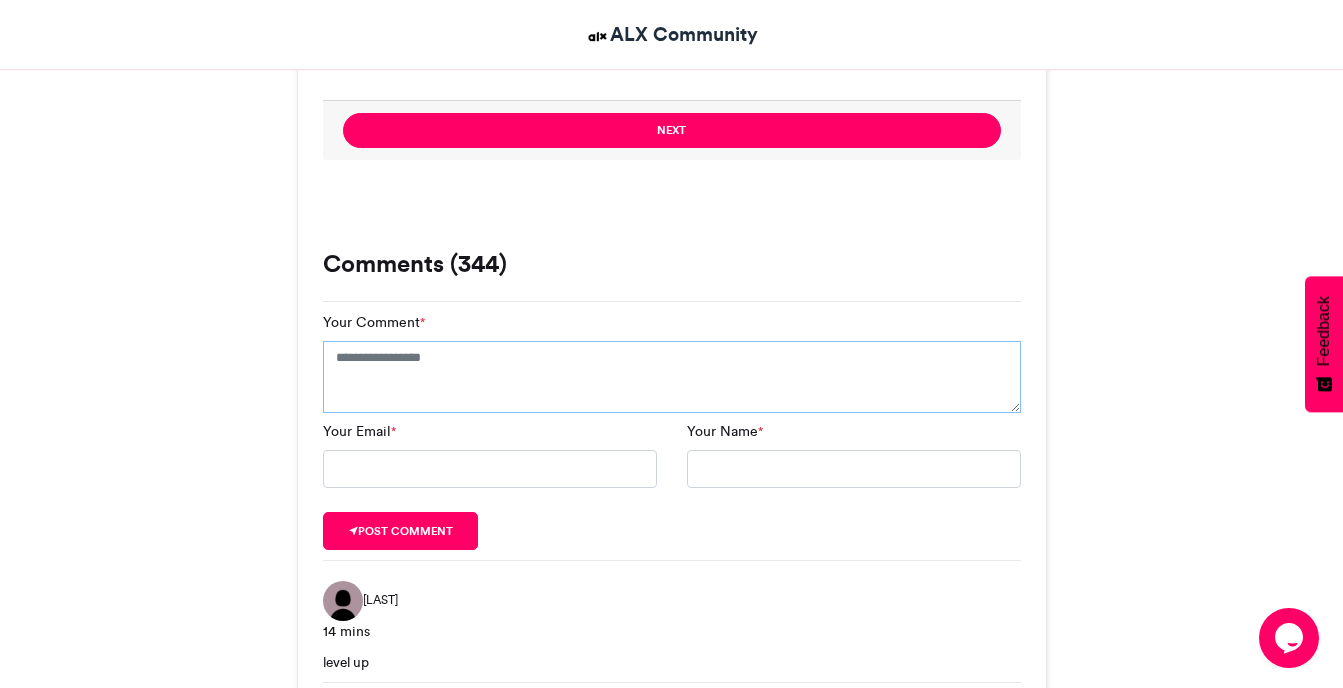 click on "Your Comment  *" at bounding box center (672, 377) 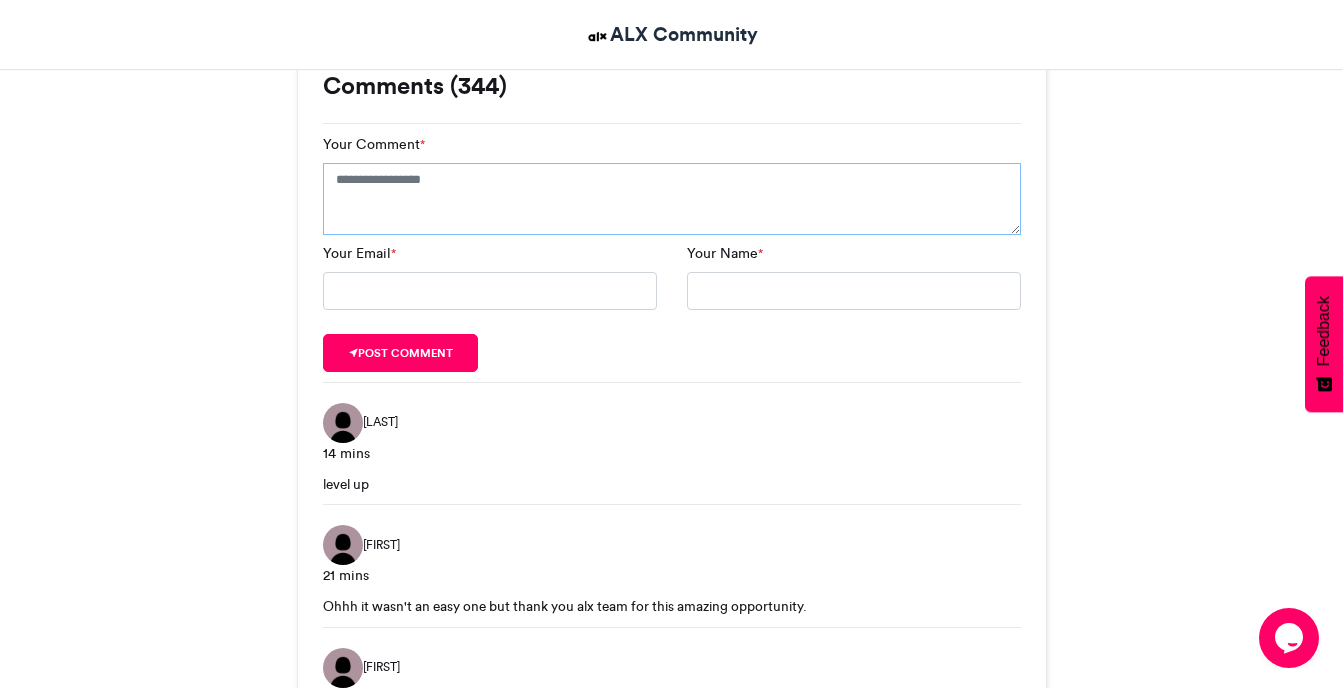 scroll, scrollTop: 2106, scrollLeft: 0, axis: vertical 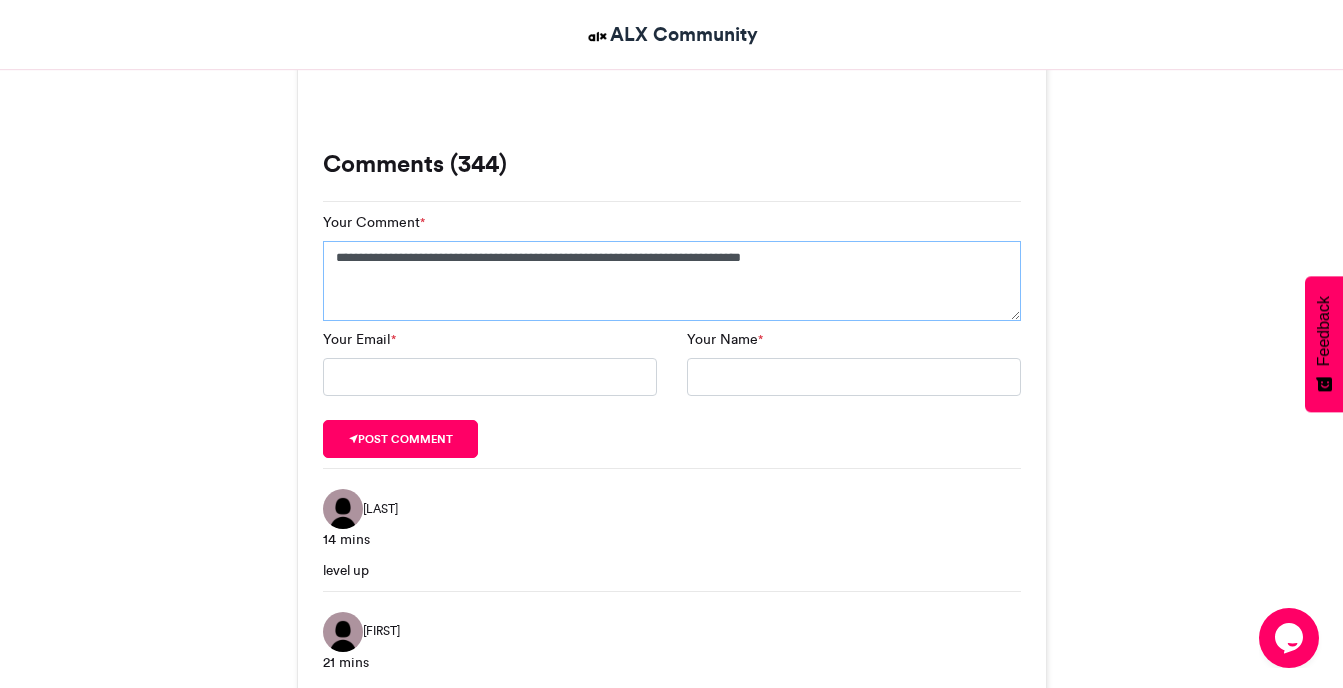 type on "**********" 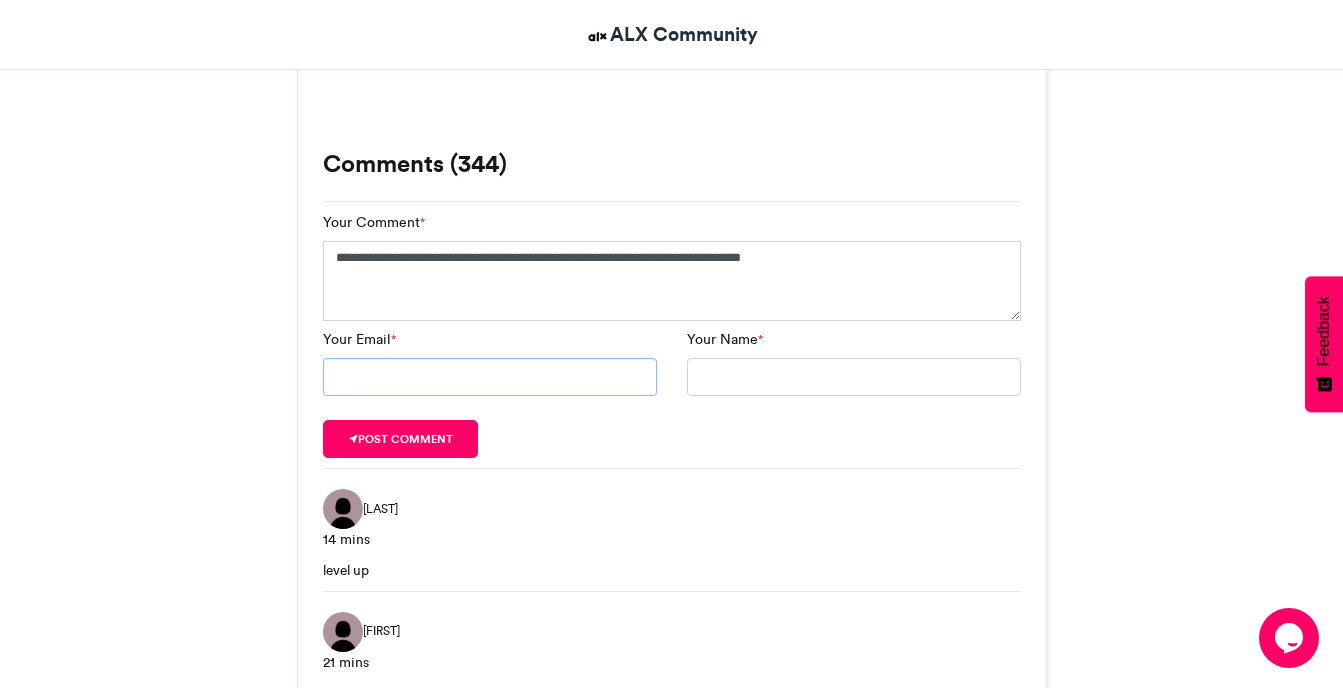 click on "Your Email  *" at bounding box center [490, 377] 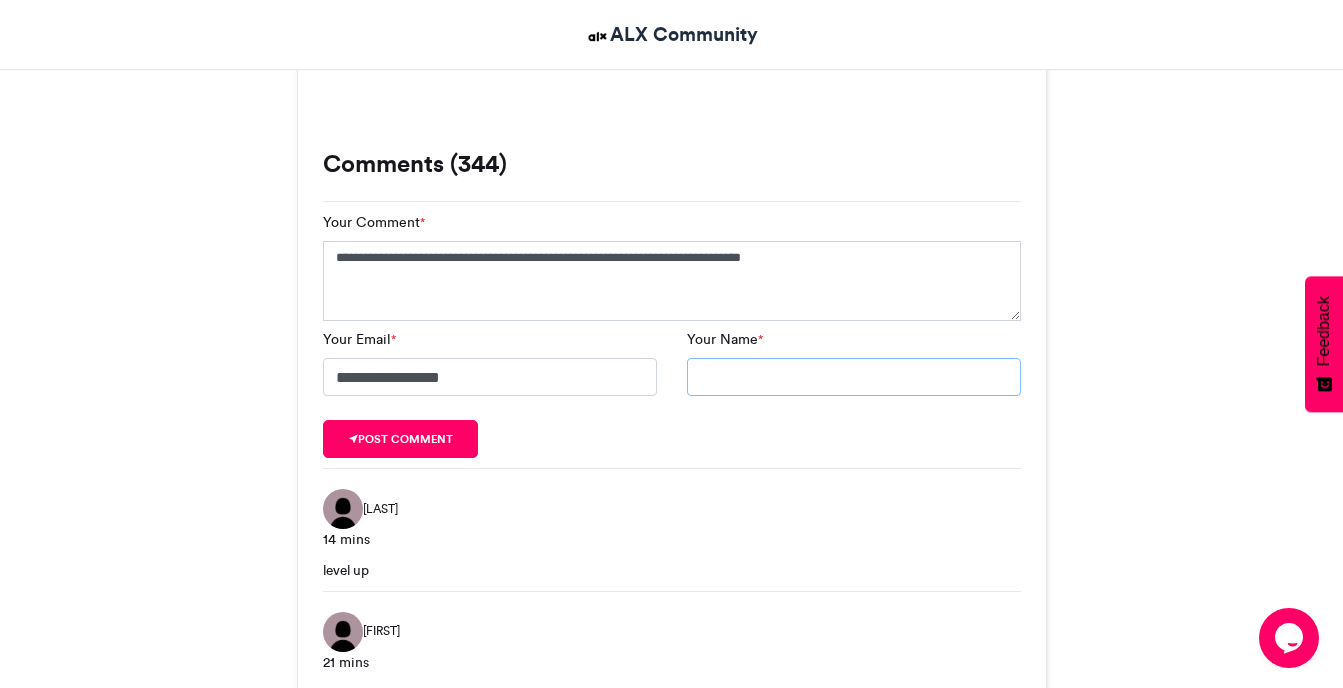 type on "**********" 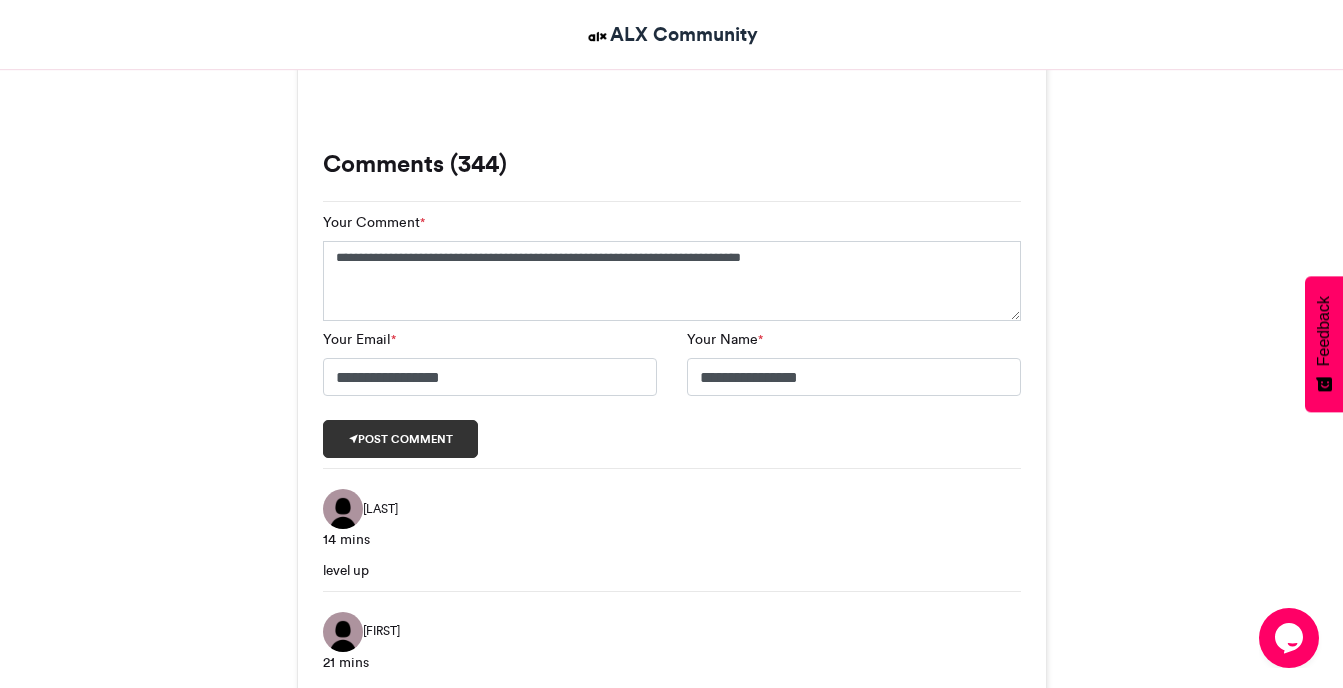 click on "Post comment" at bounding box center (401, 439) 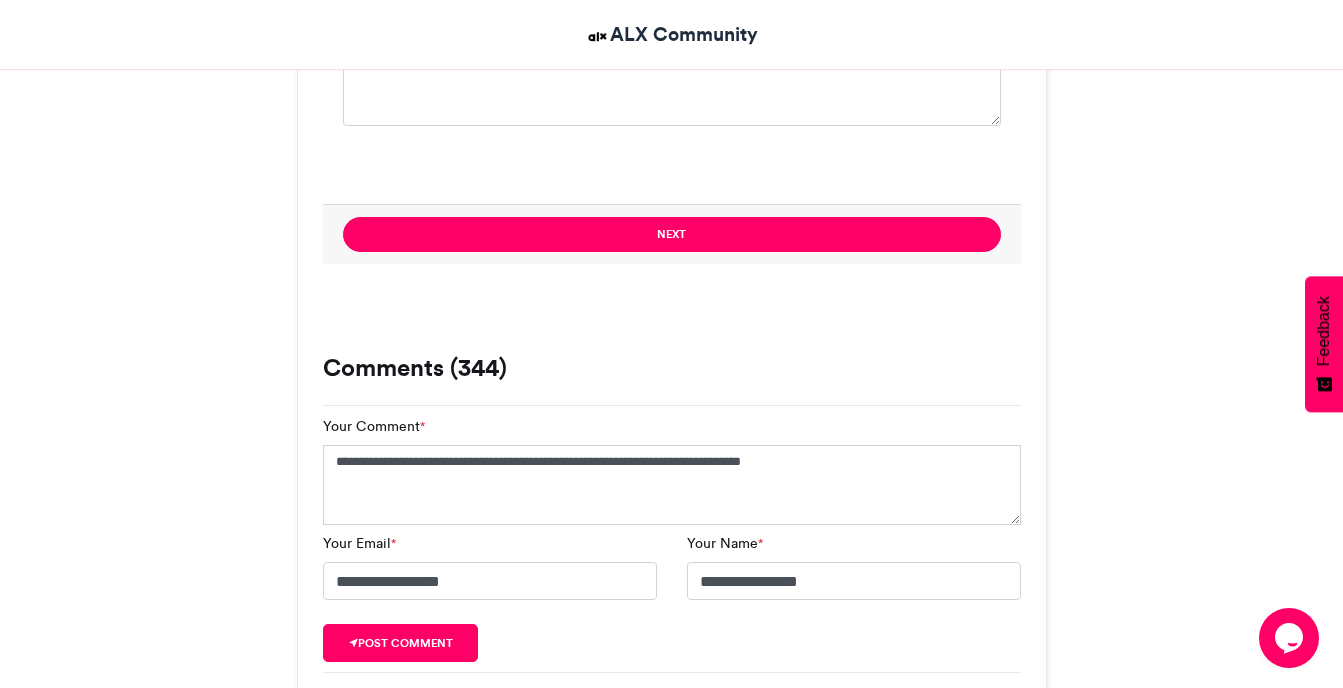 scroll, scrollTop: 1706, scrollLeft: 0, axis: vertical 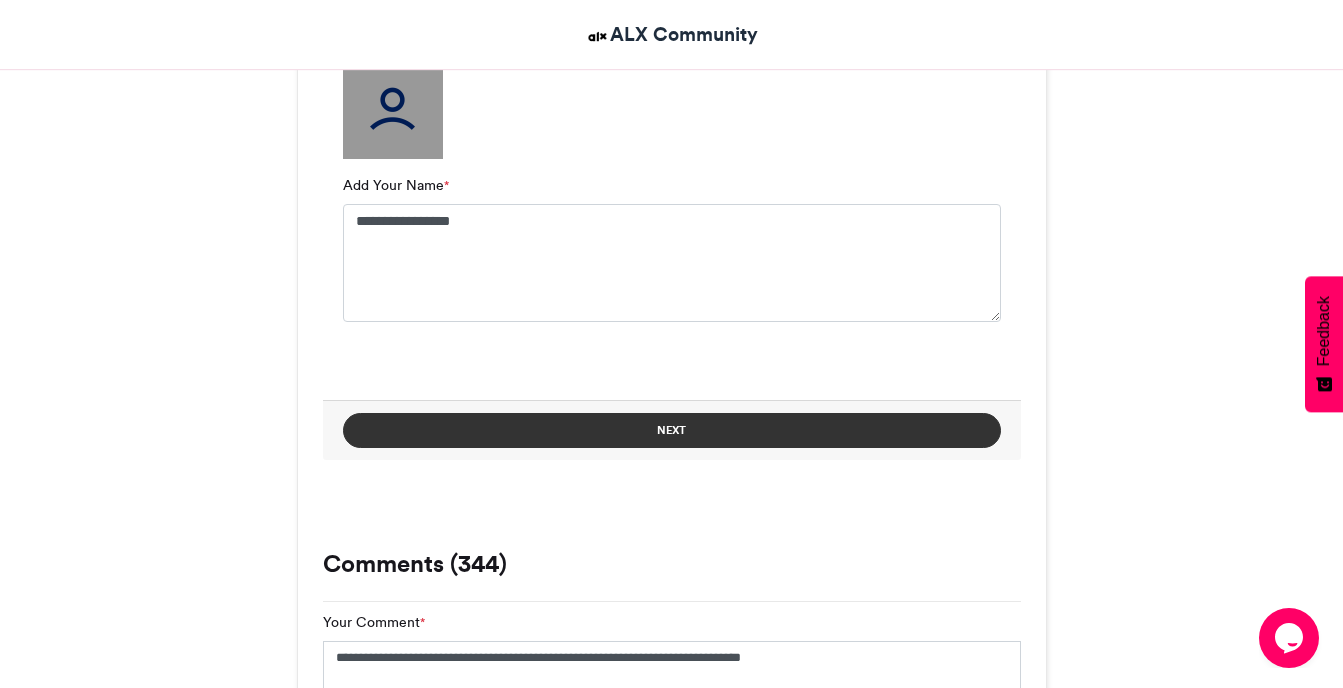 click on "Next" at bounding box center (672, 430) 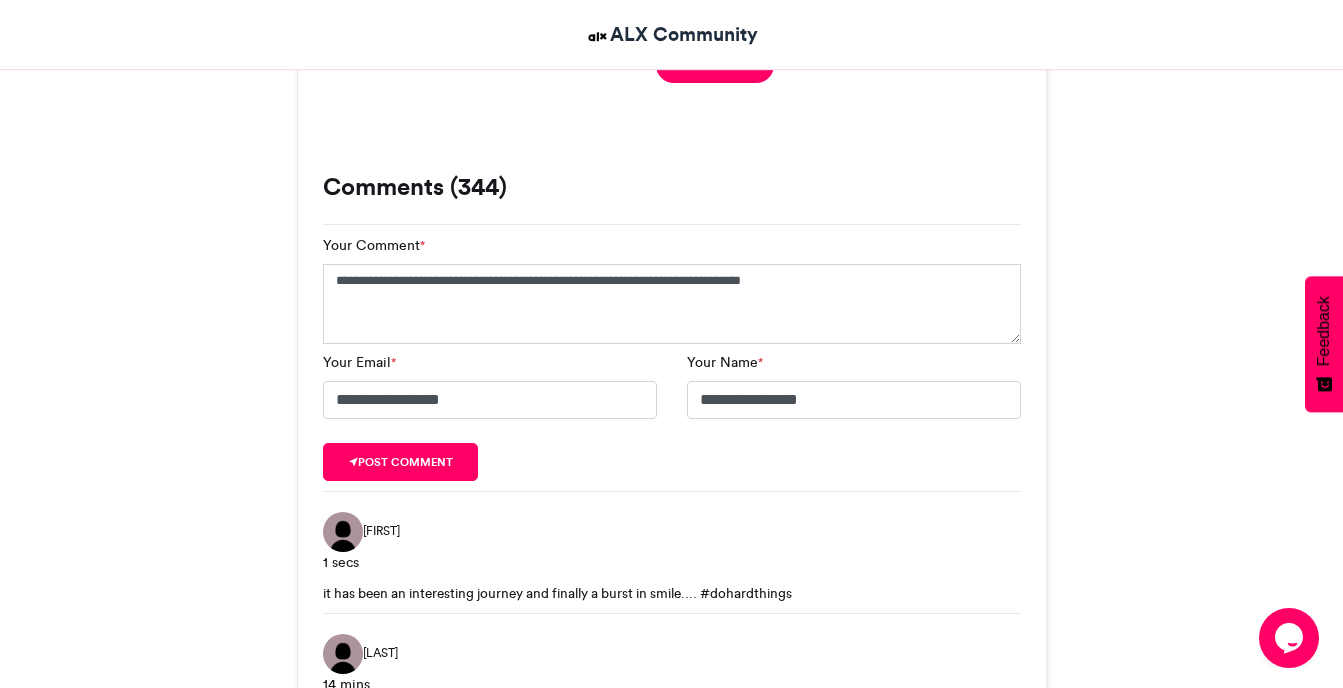 scroll, scrollTop: 1100, scrollLeft: 0, axis: vertical 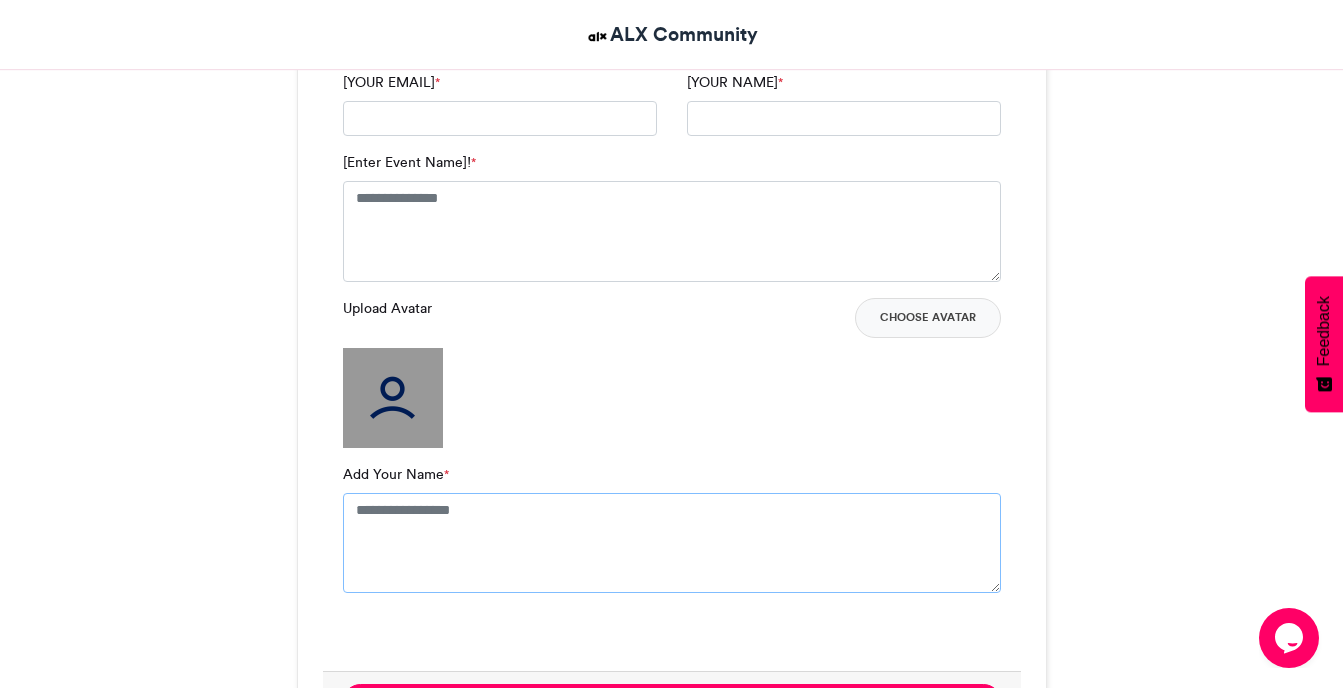 click on "Add [YOUR NAME]  *" at bounding box center (672, 543) 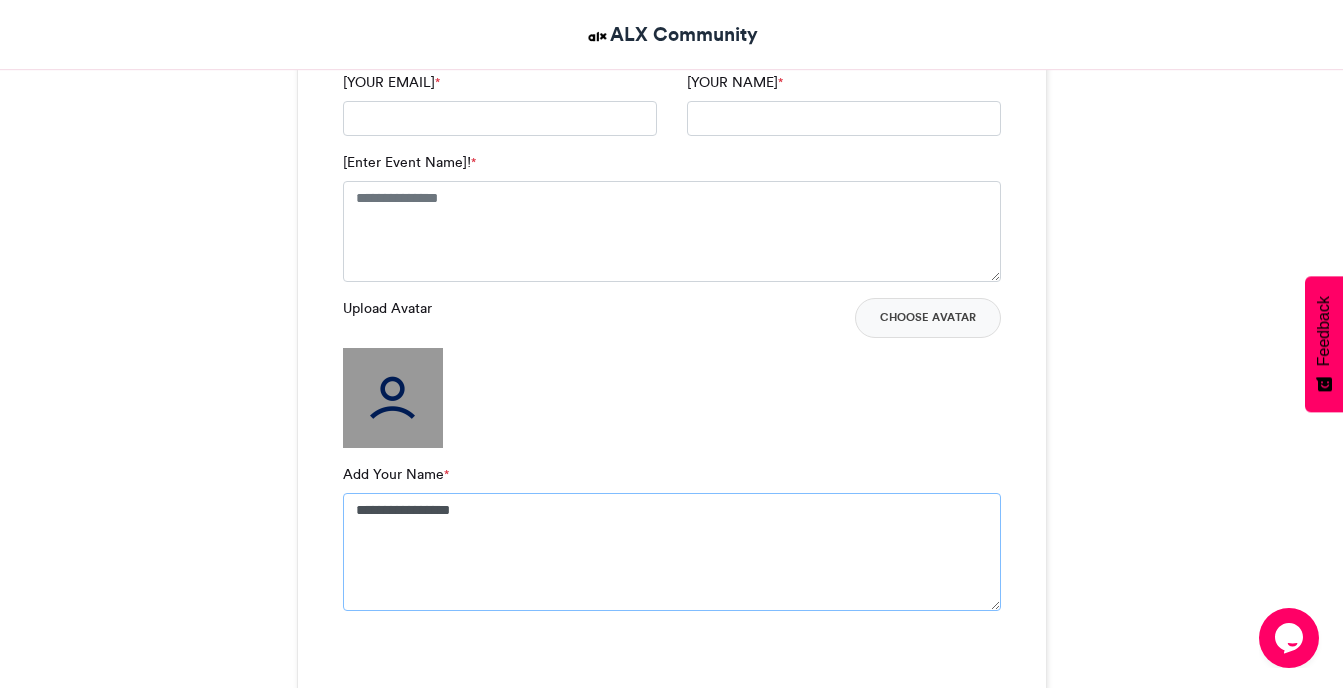 type on "**********" 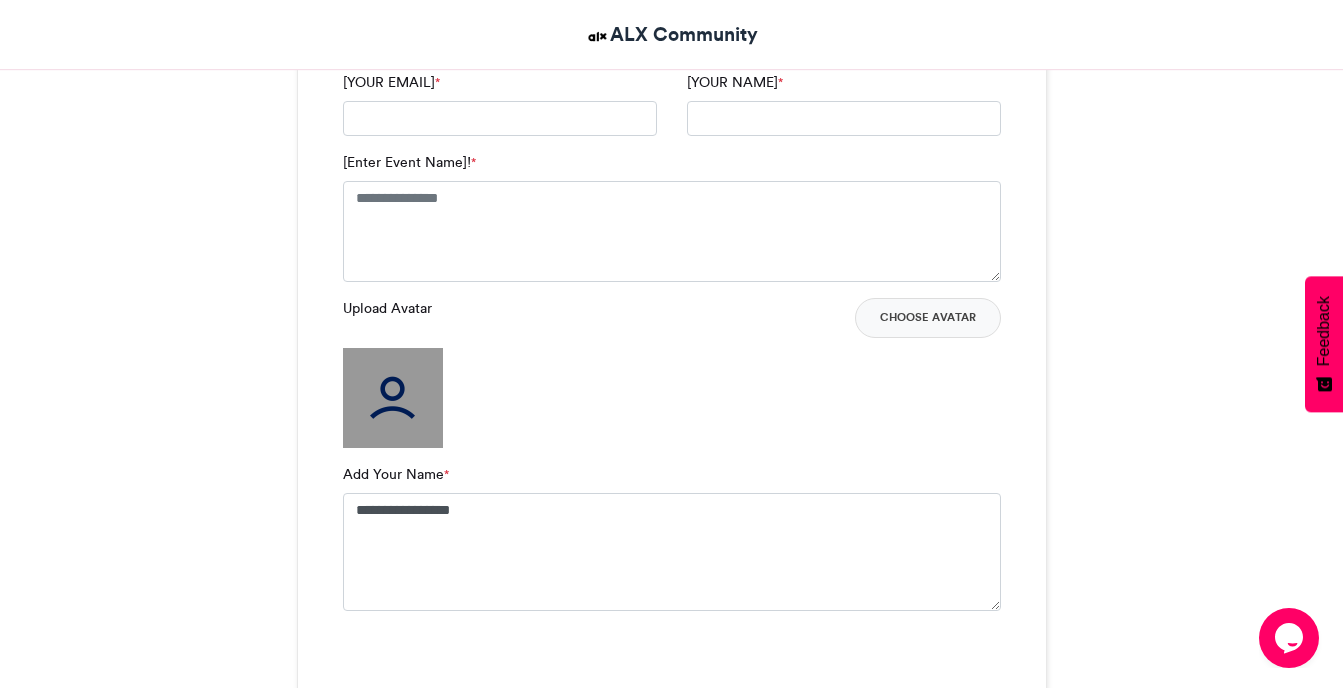 click at bounding box center (393, 398) 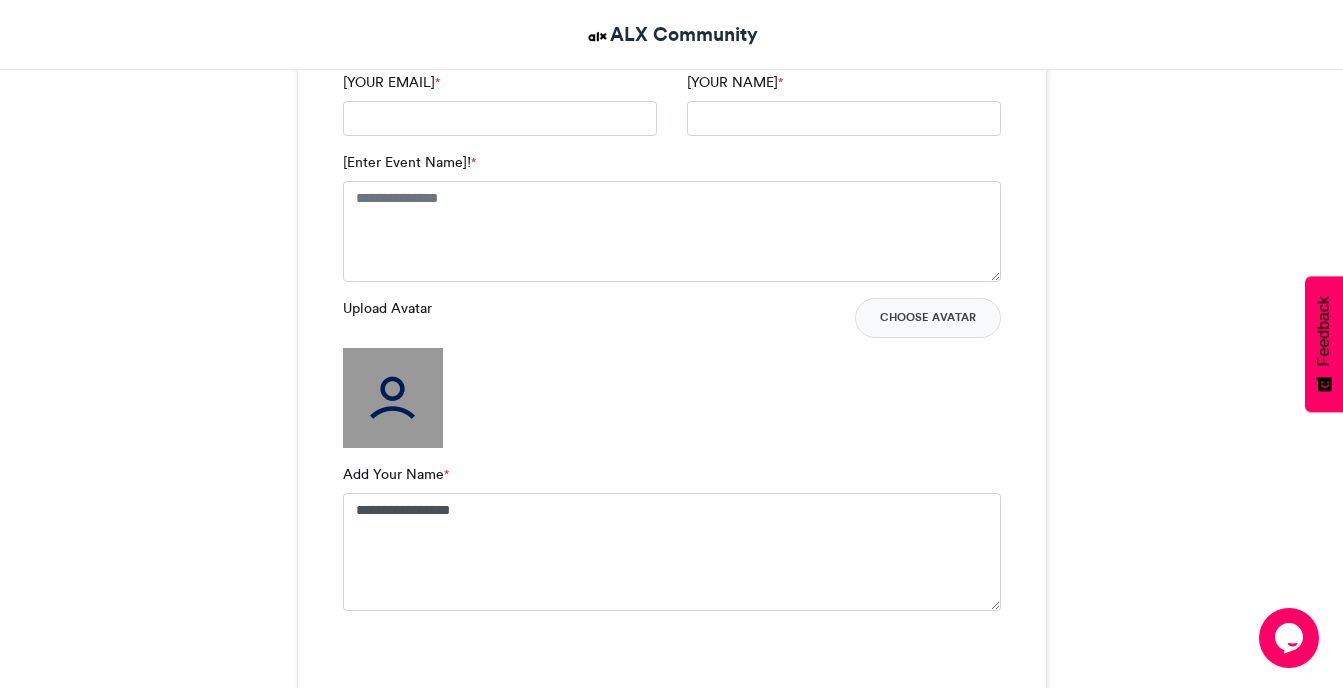 click at bounding box center (393, 398) 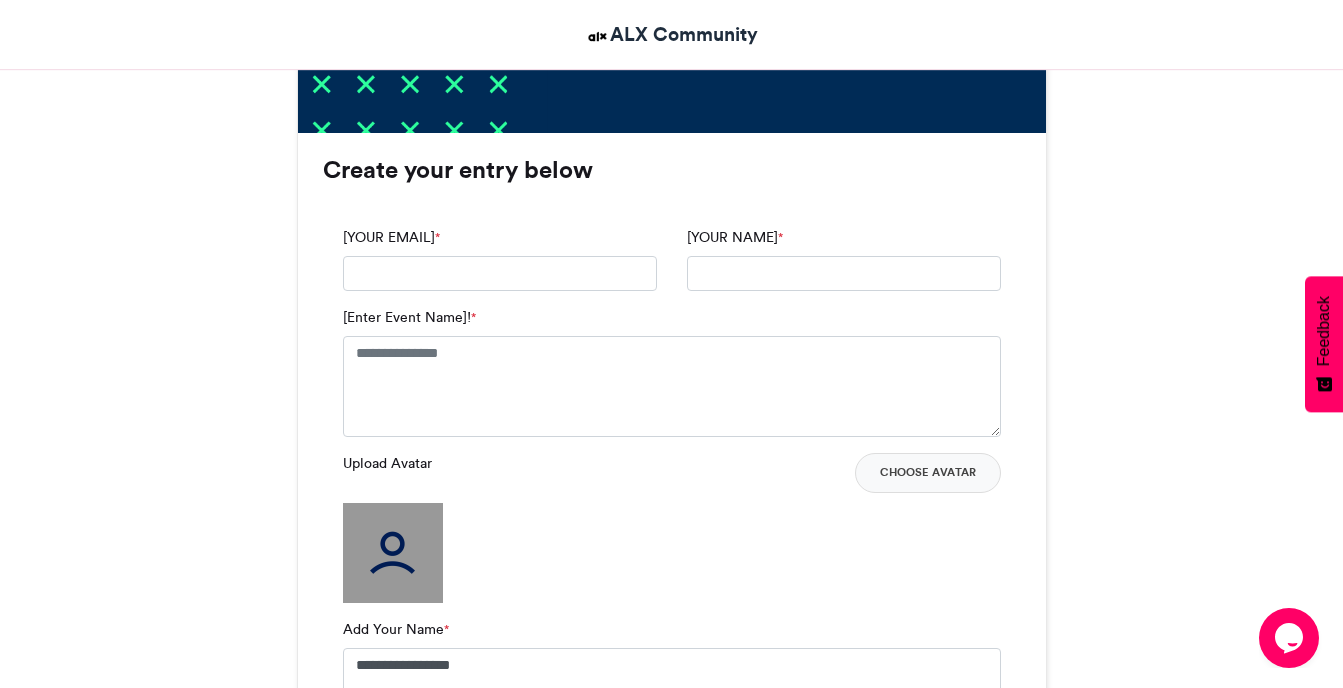 scroll, scrollTop: 1300, scrollLeft: 0, axis: vertical 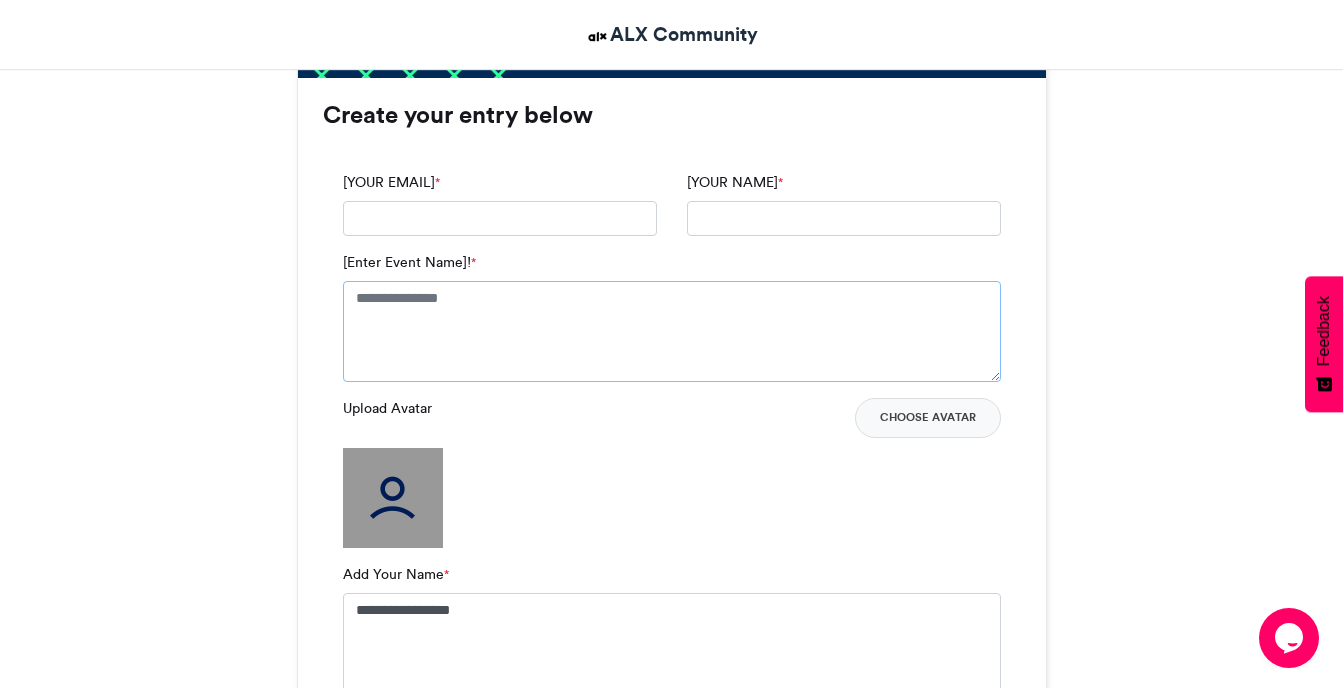 click on "[Enter Event Name]!  *" at bounding box center [672, 331] 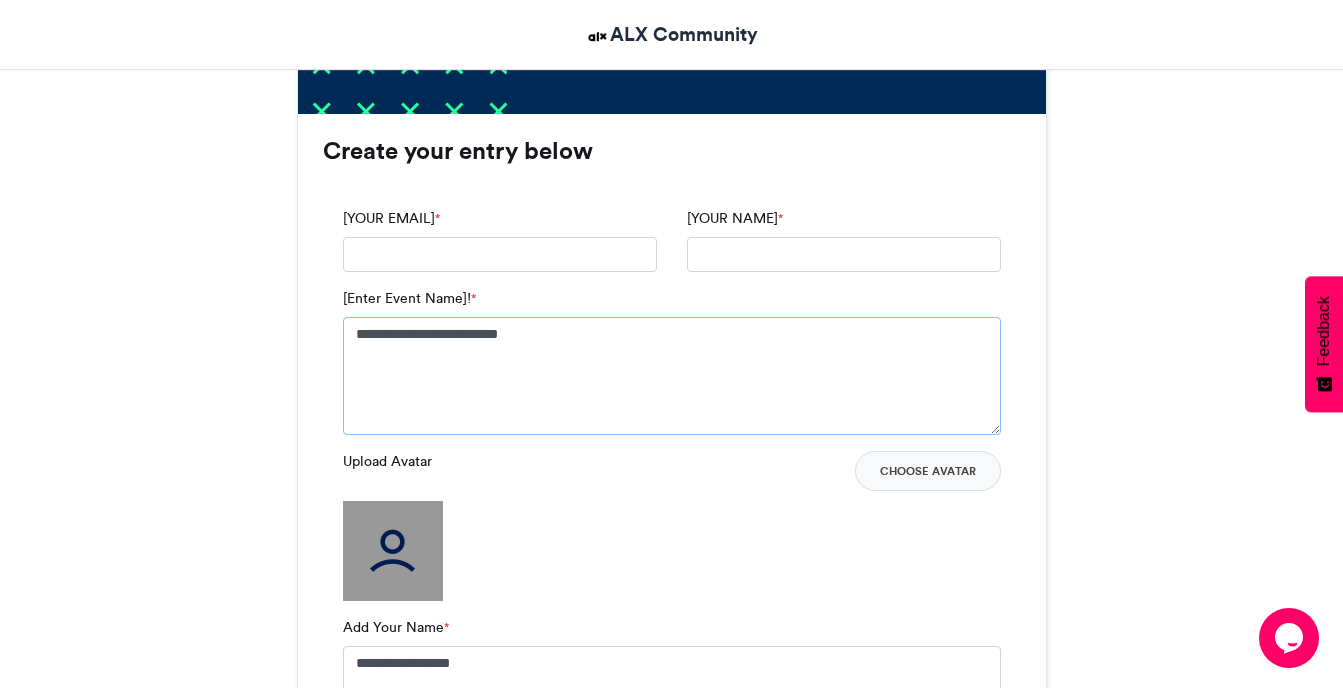 scroll, scrollTop: 1300, scrollLeft: 0, axis: vertical 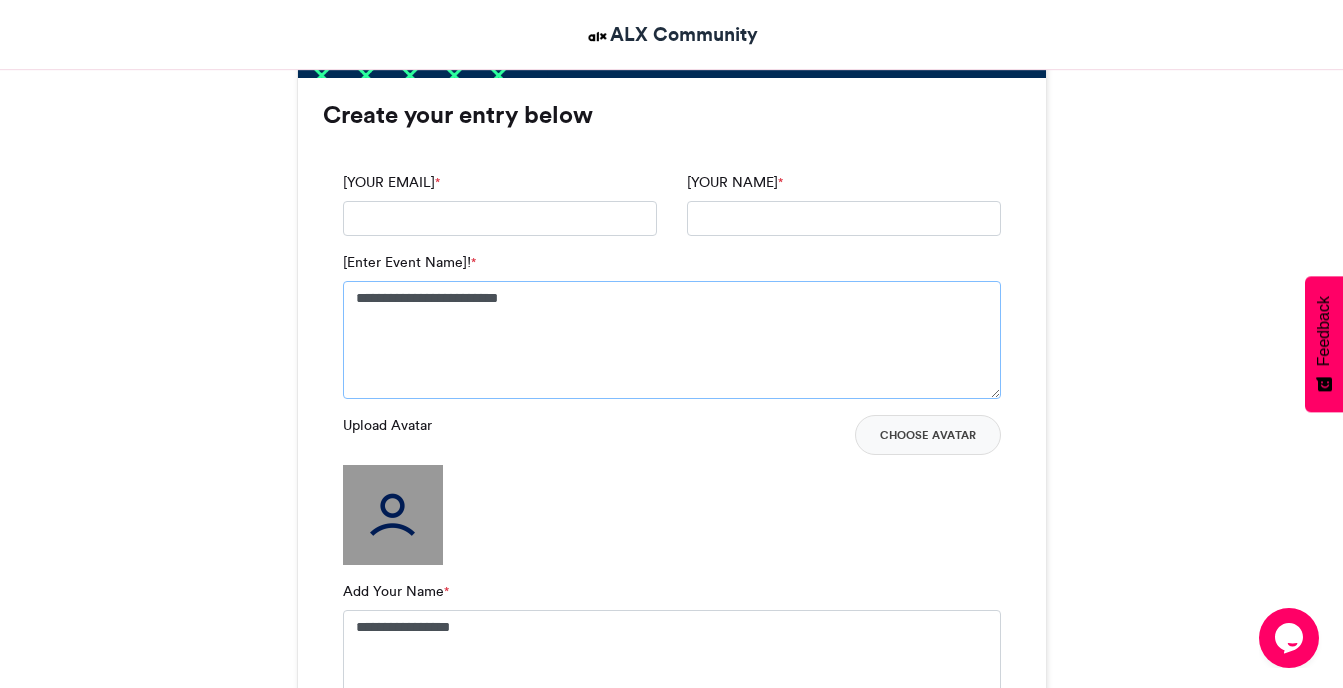 type on "**********" 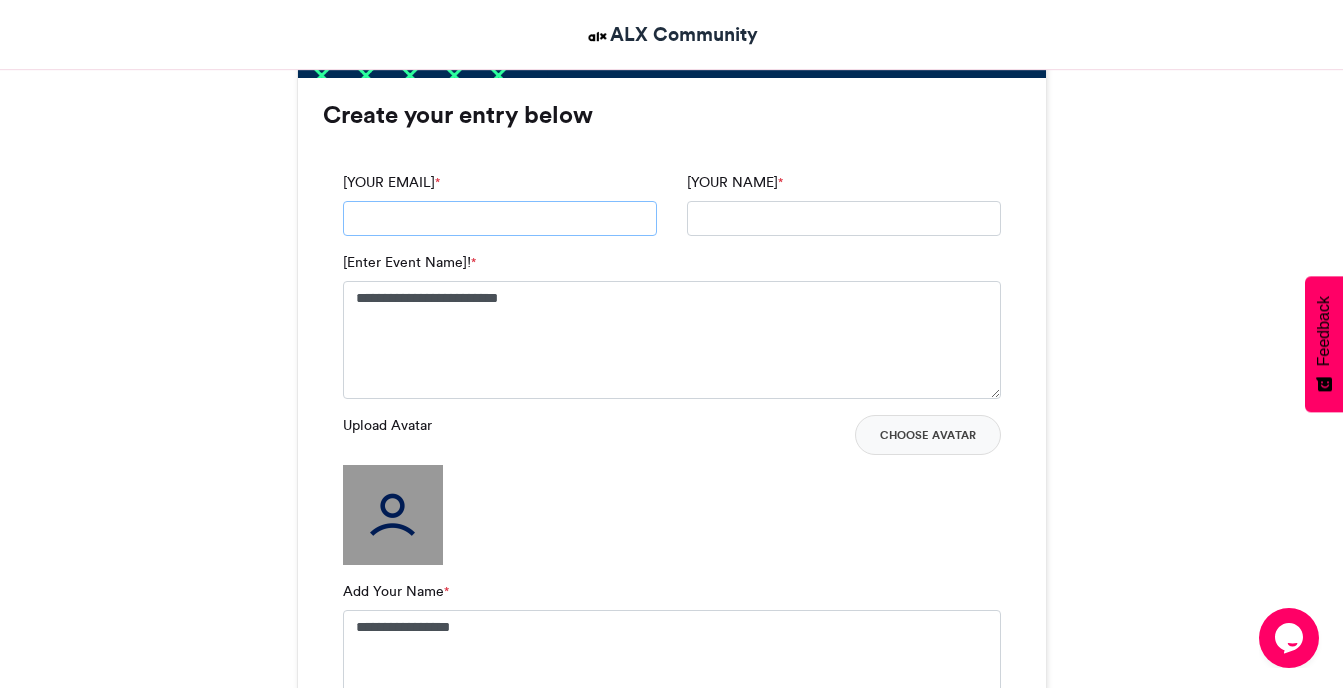 click on "Your Email  *" at bounding box center [500, 219] 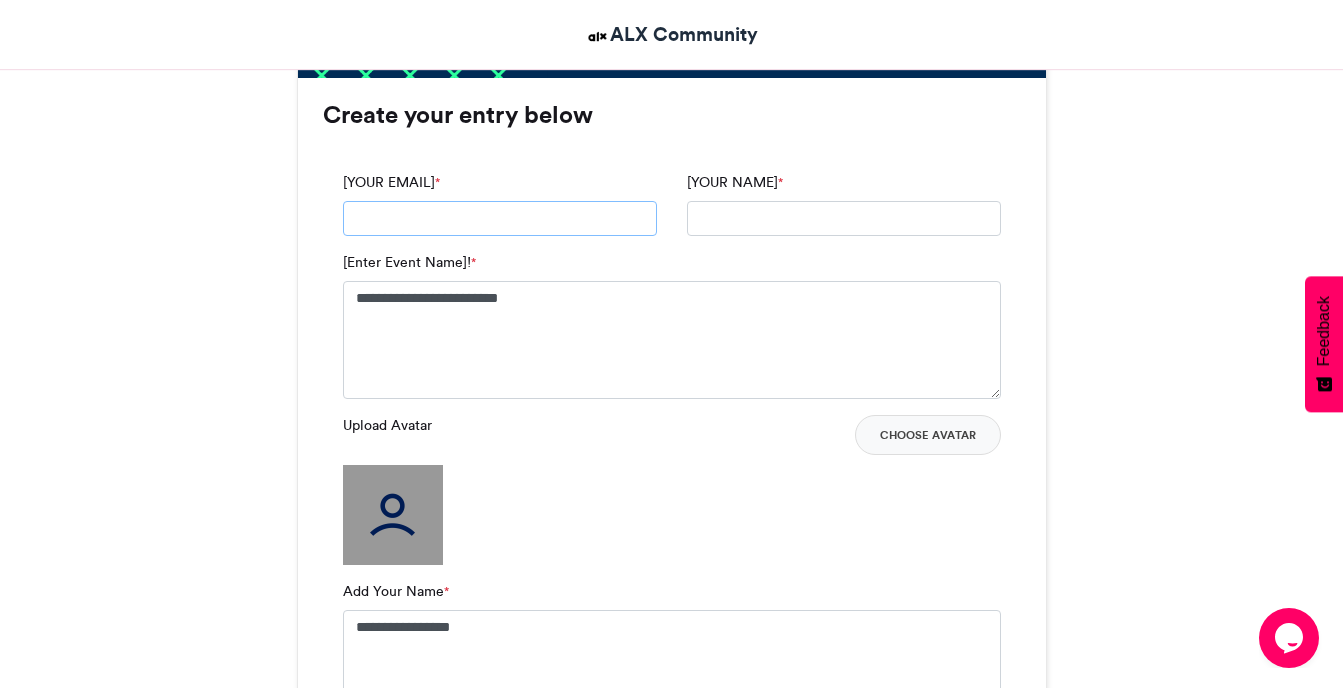 type on "**********" 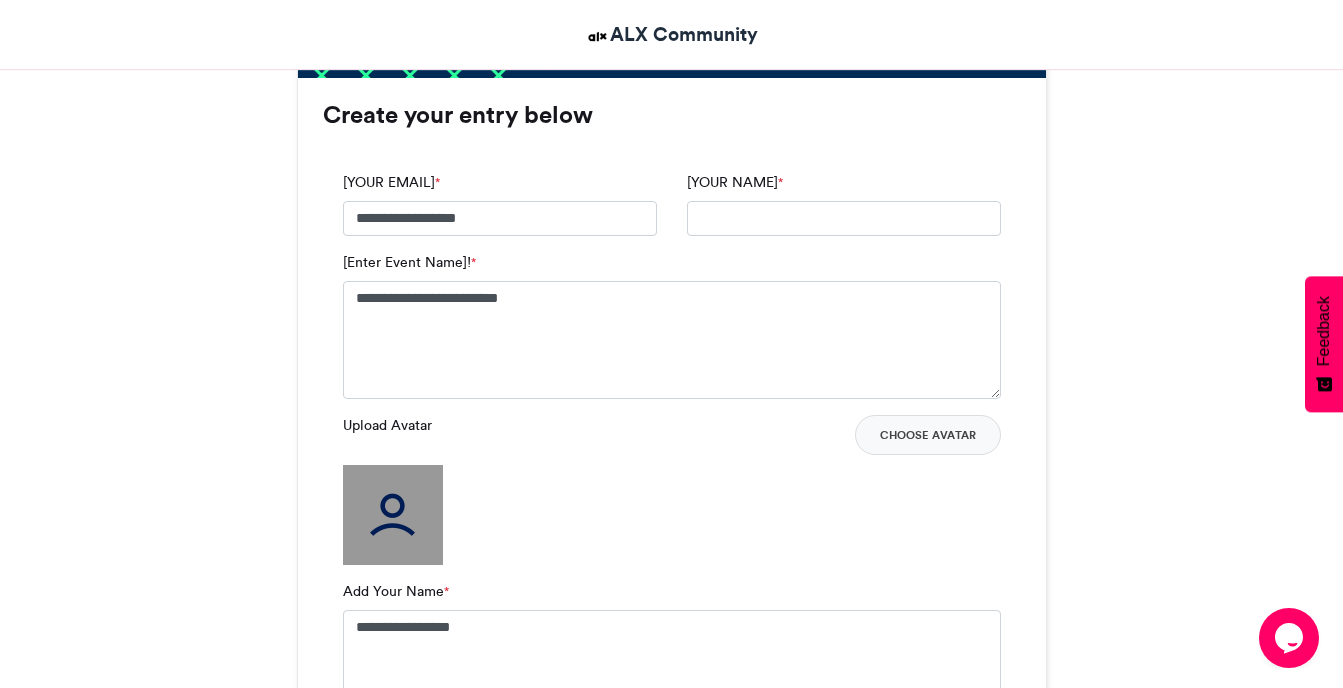 type on "**********" 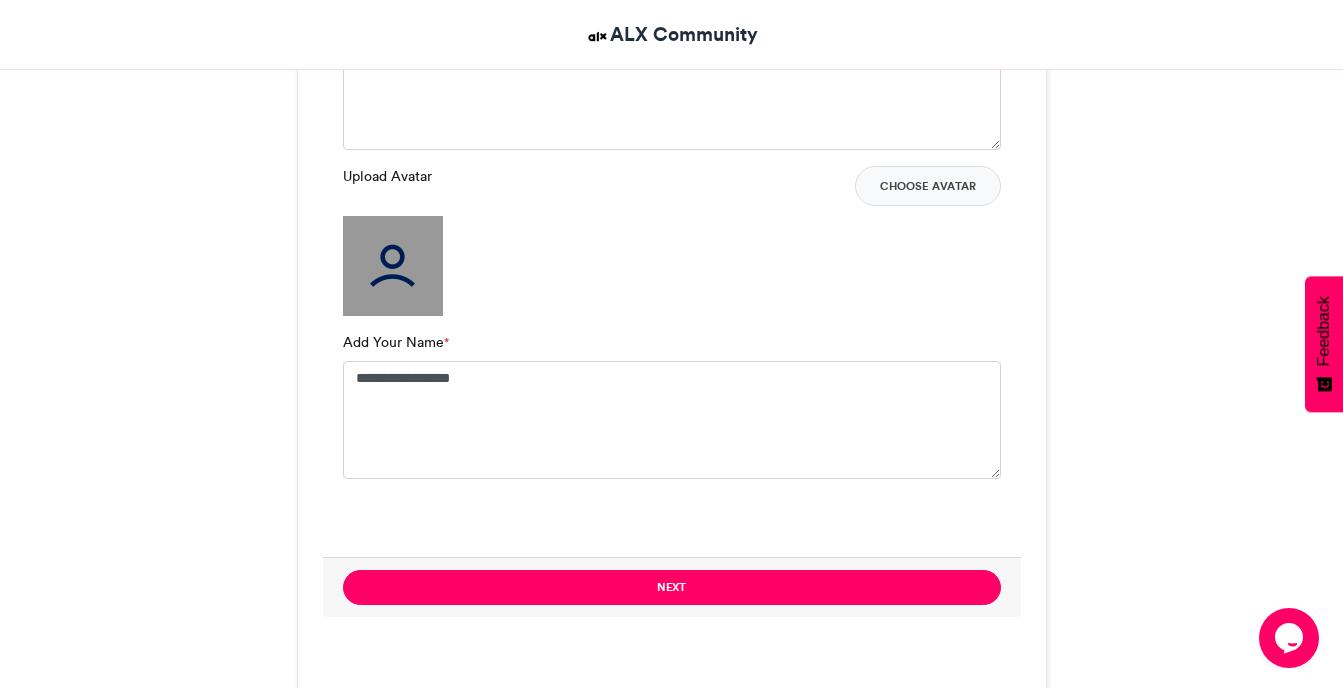 scroll, scrollTop: 1600, scrollLeft: 0, axis: vertical 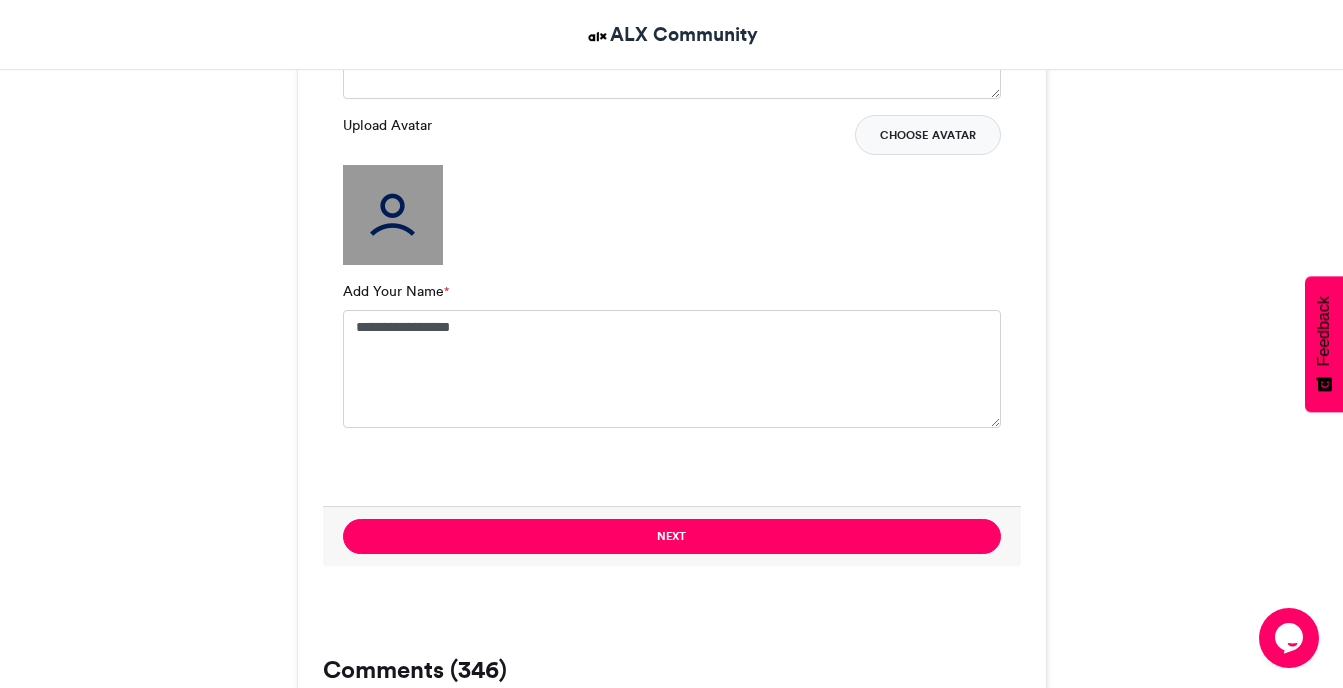 click on "Choose Avatar" at bounding box center (928, 135) 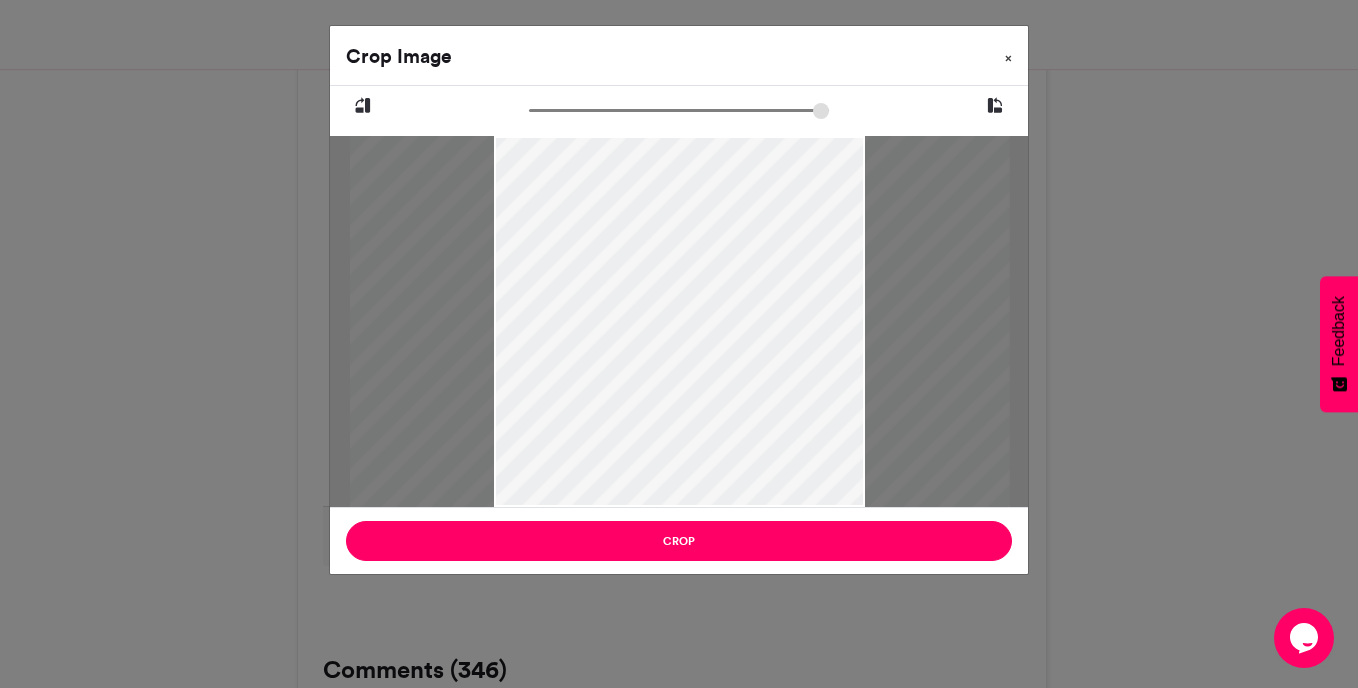 click on "×" at bounding box center [1008, 58] 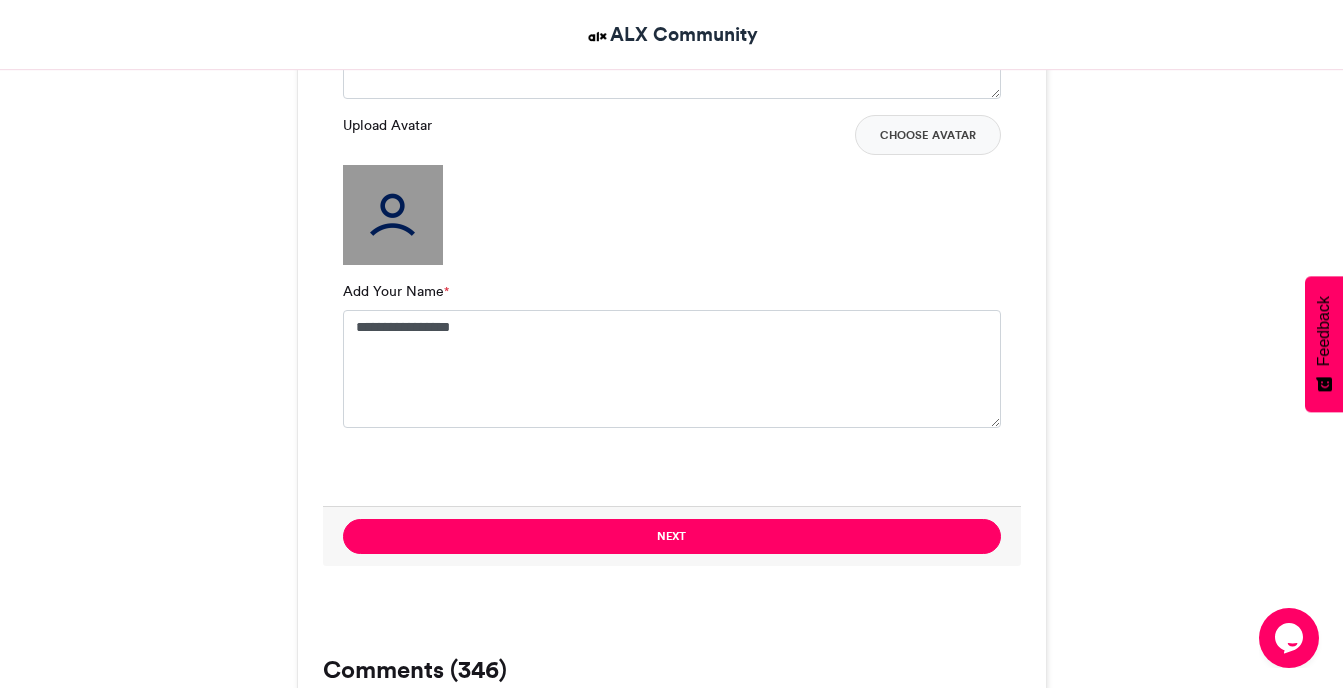 click at bounding box center [393, 215] 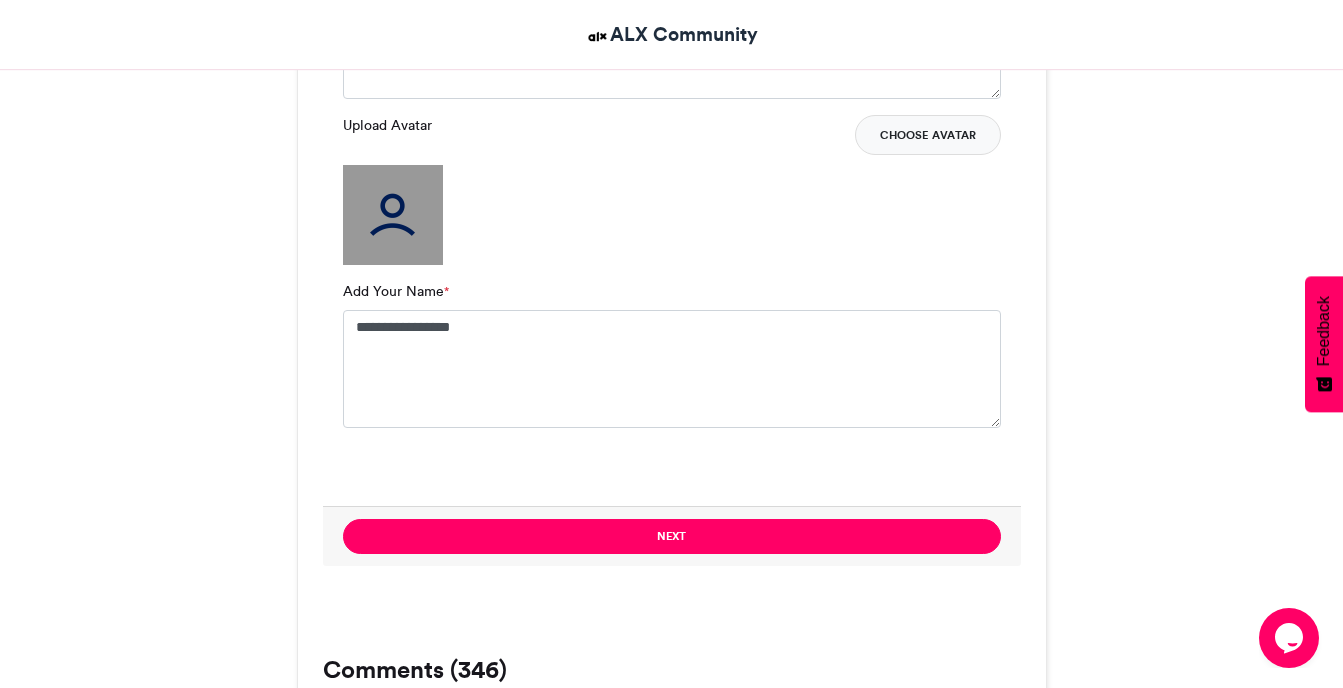 click on "Choose Avatar" at bounding box center (928, 135) 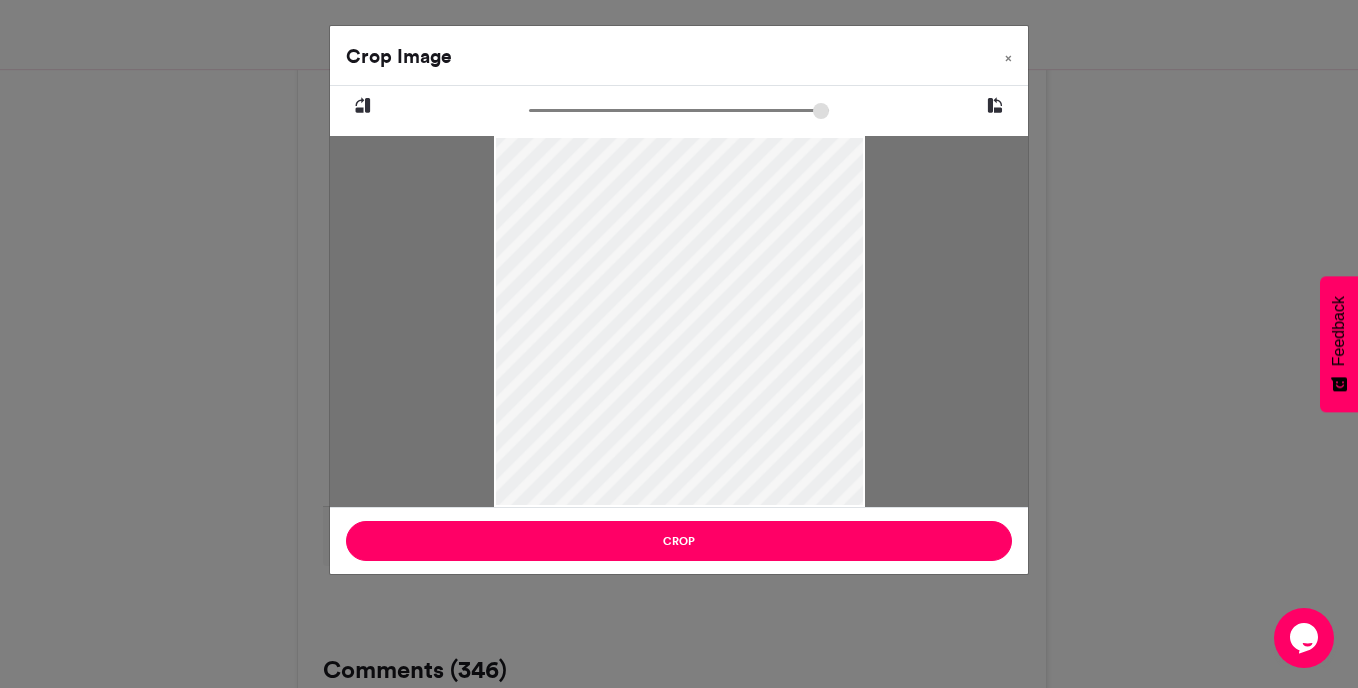 drag, startPoint x: 725, startPoint y: 275, endPoint x: 760, endPoint y: 294, distance: 39.824615 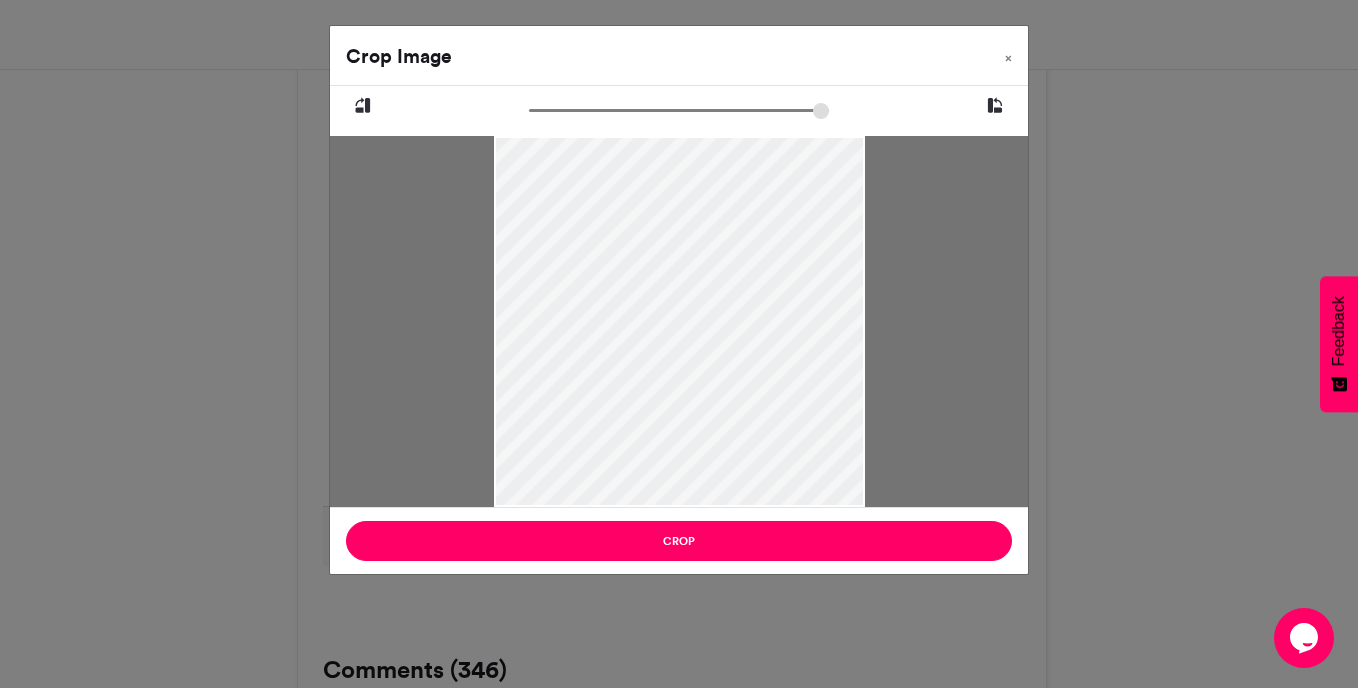 drag, startPoint x: 760, startPoint y: 294, endPoint x: 786, endPoint y: 299, distance: 26.476404 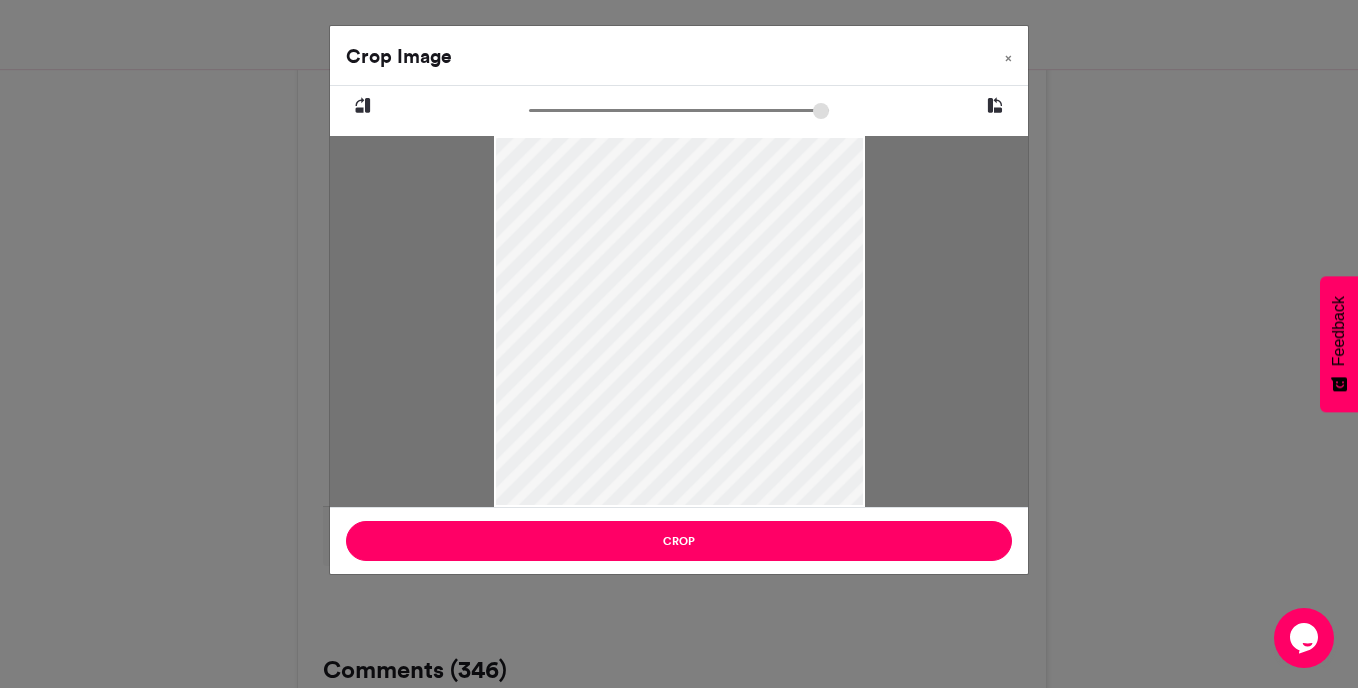 drag, startPoint x: 723, startPoint y: 381, endPoint x: 747, endPoint y: 340, distance: 47.507893 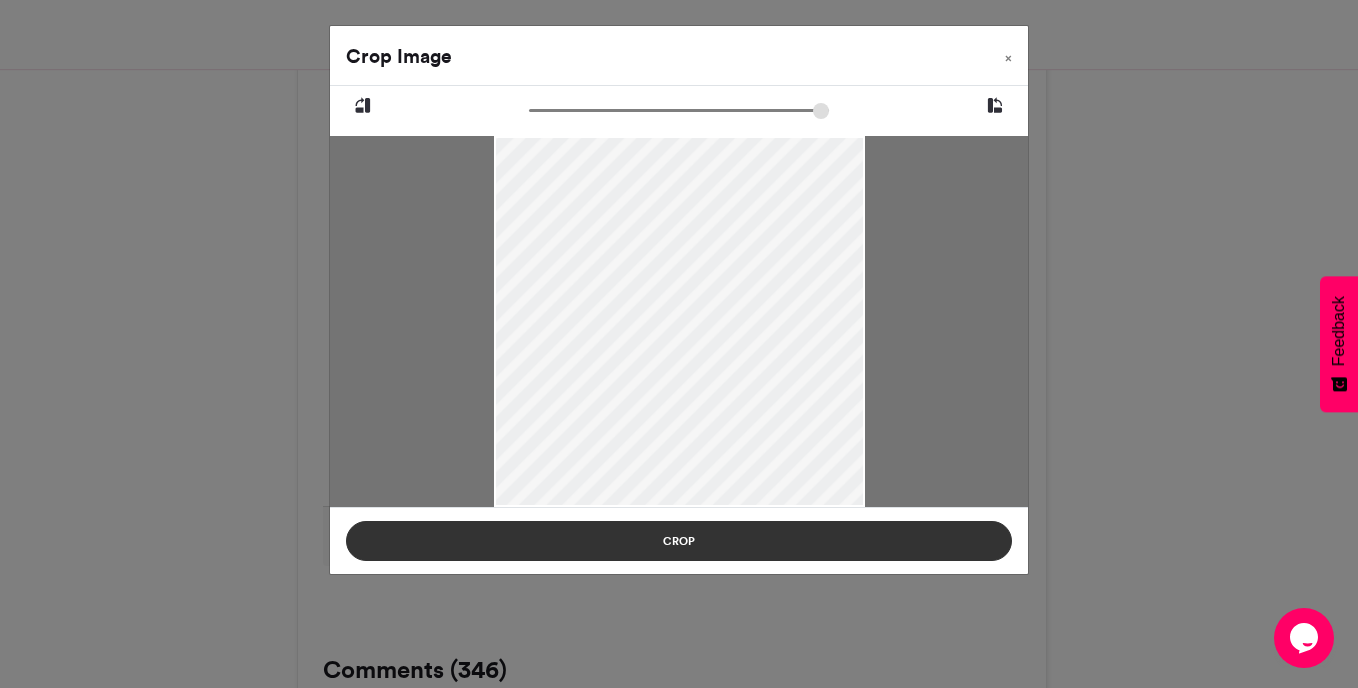 click on "Crop" at bounding box center (679, 541) 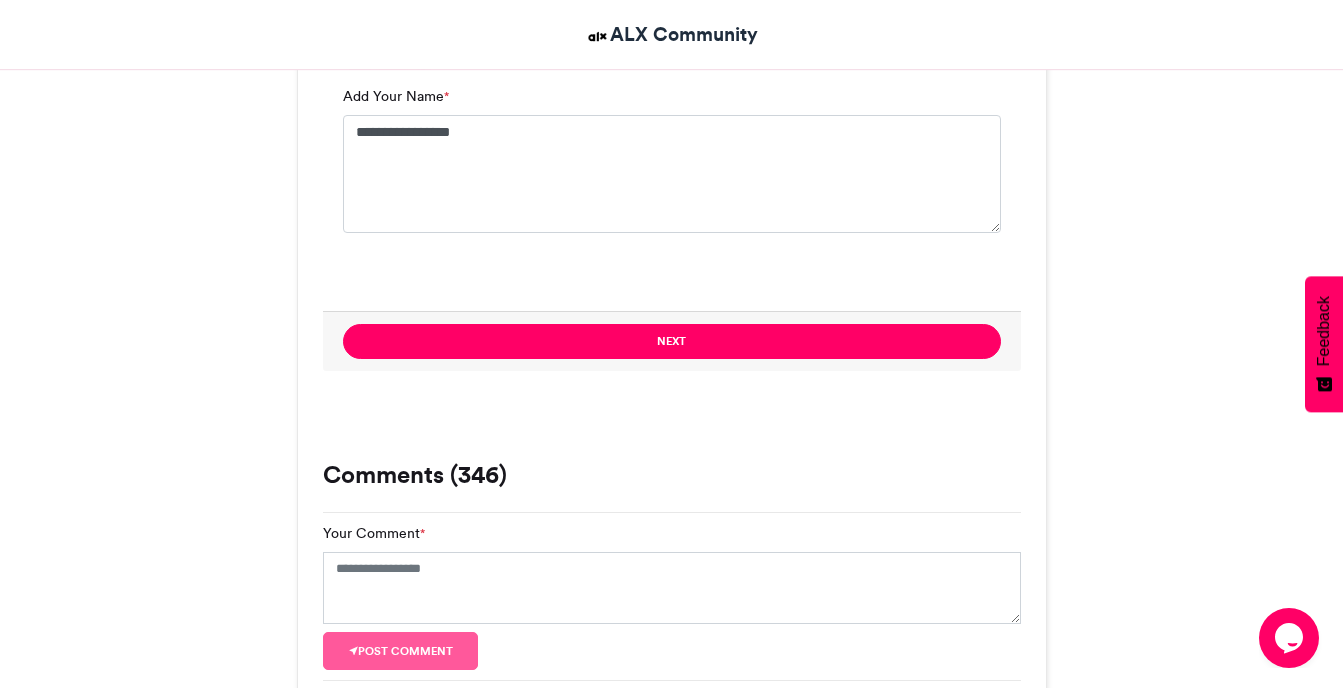 scroll, scrollTop: 1800, scrollLeft: 0, axis: vertical 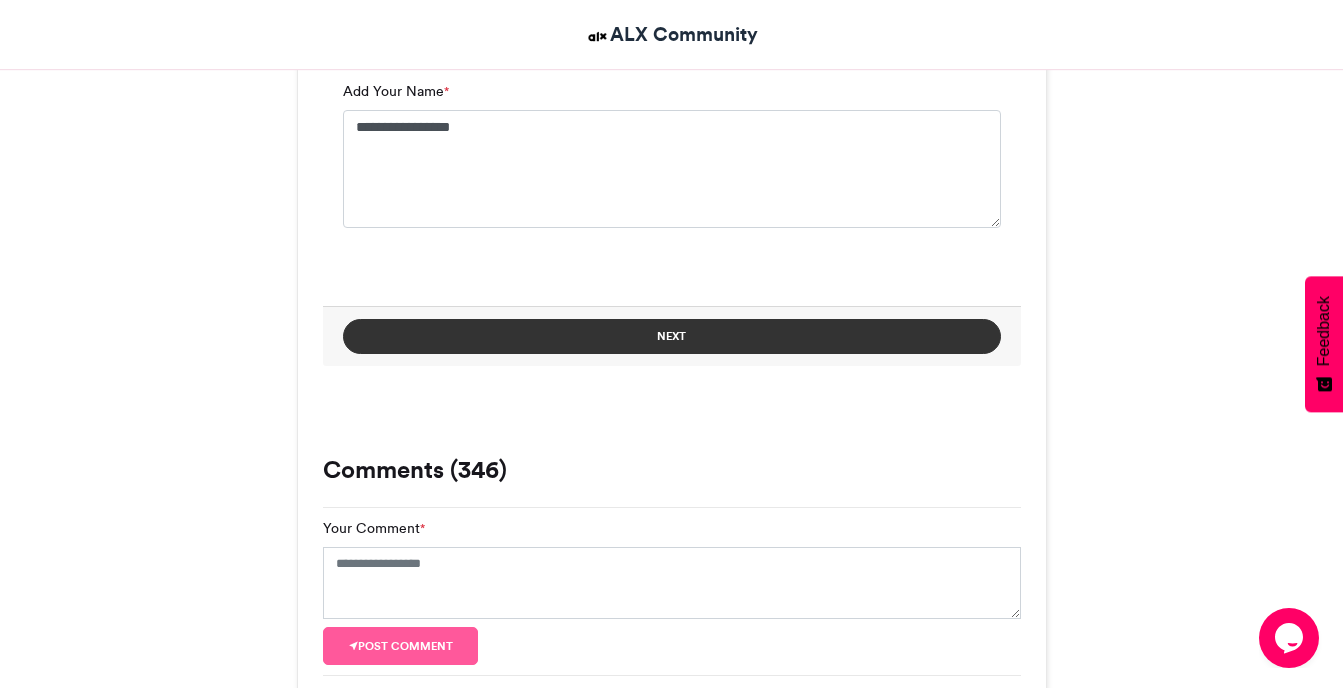 click on "Next" at bounding box center (672, 336) 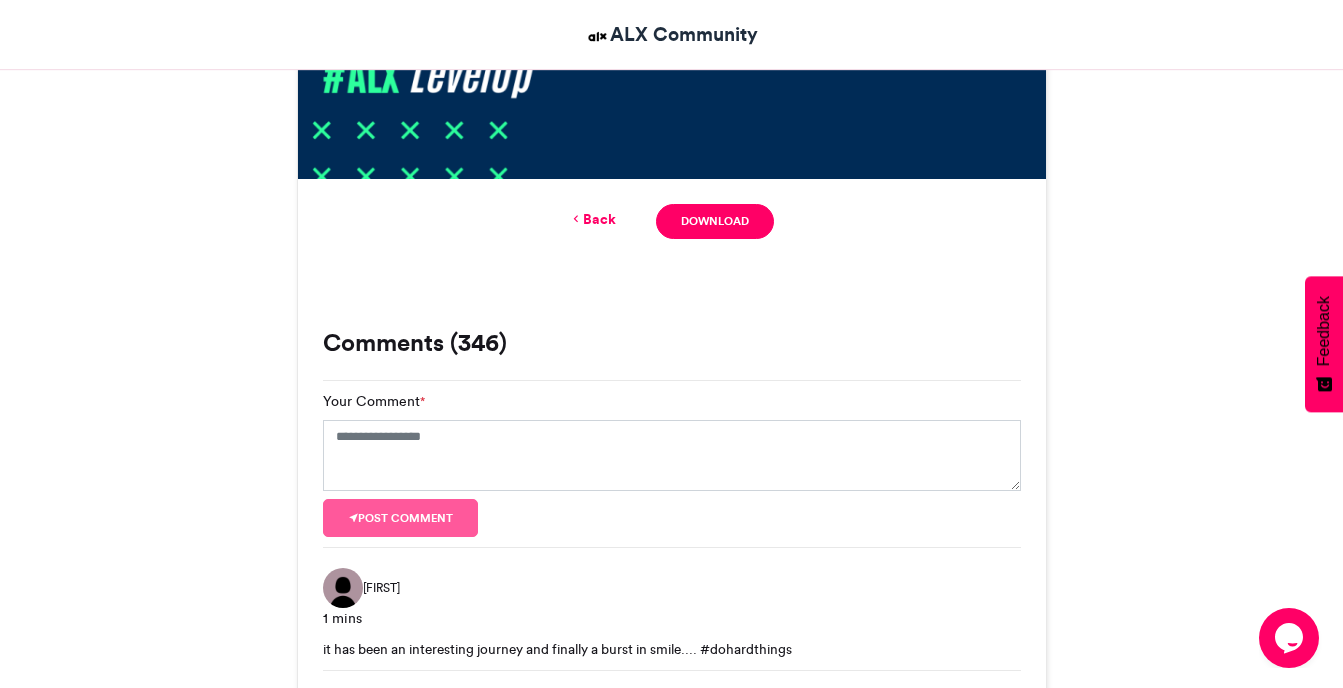 scroll, scrollTop: 1214, scrollLeft: 0, axis: vertical 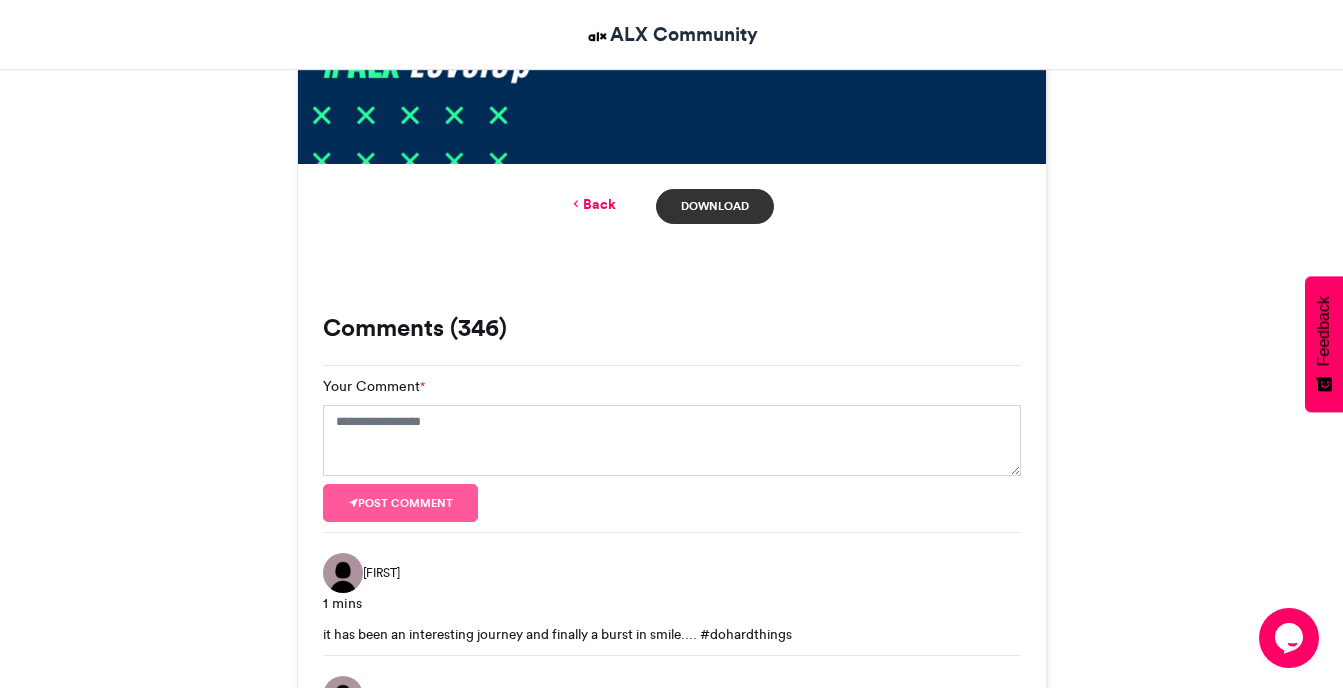 click on "Download" at bounding box center [714, 206] 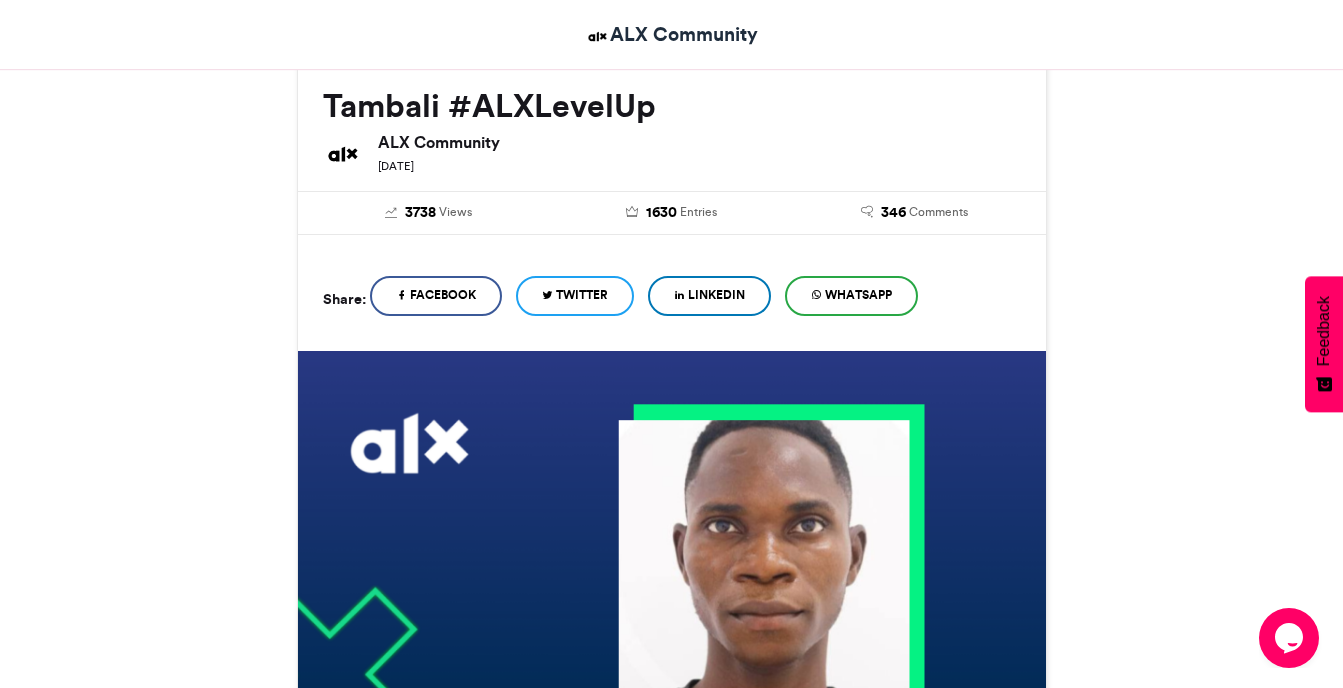 scroll, scrollTop: 314, scrollLeft: 0, axis: vertical 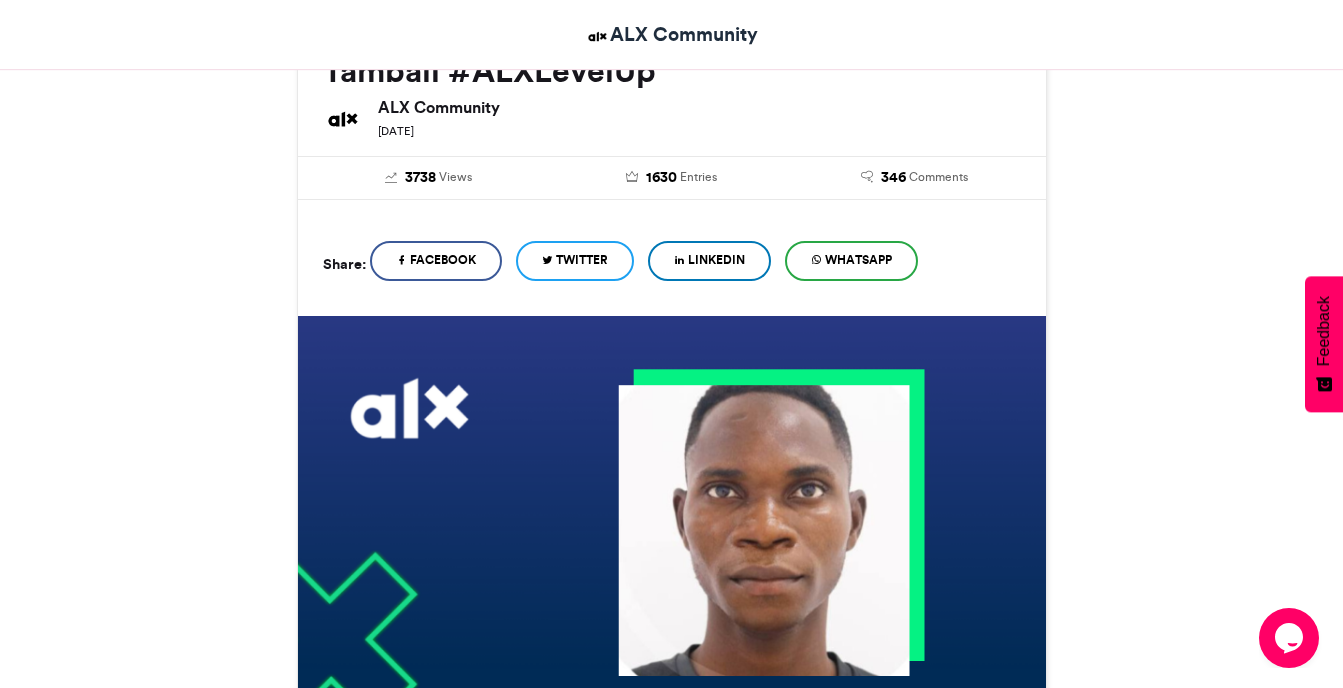 click on "LinkedIn" at bounding box center (709, 261) 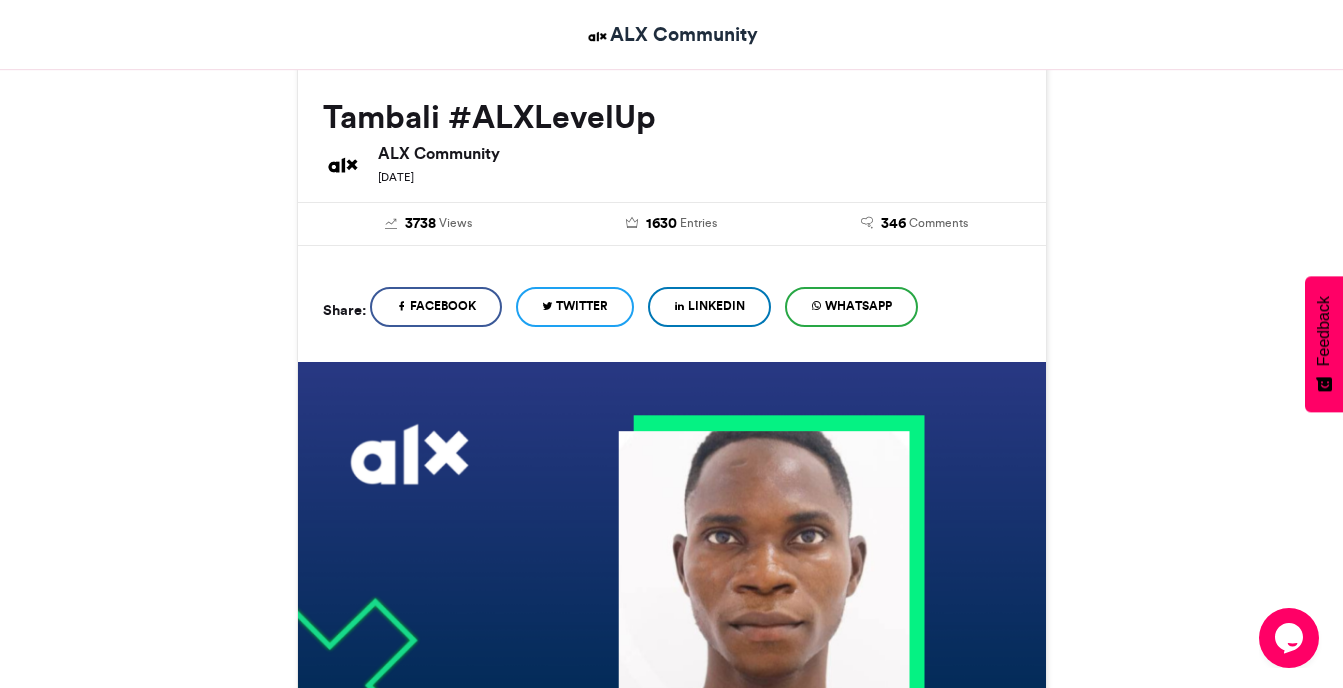 scroll, scrollTop: 314, scrollLeft: 0, axis: vertical 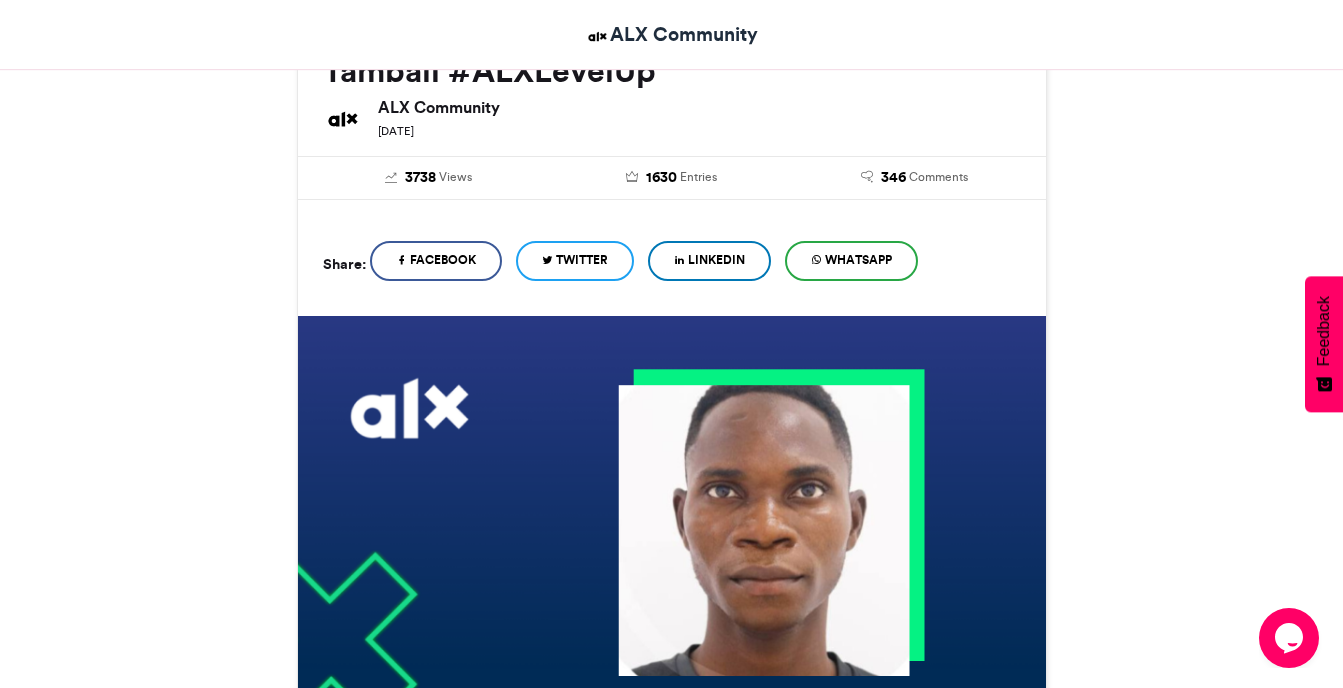 click at bounding box center [672, 690] 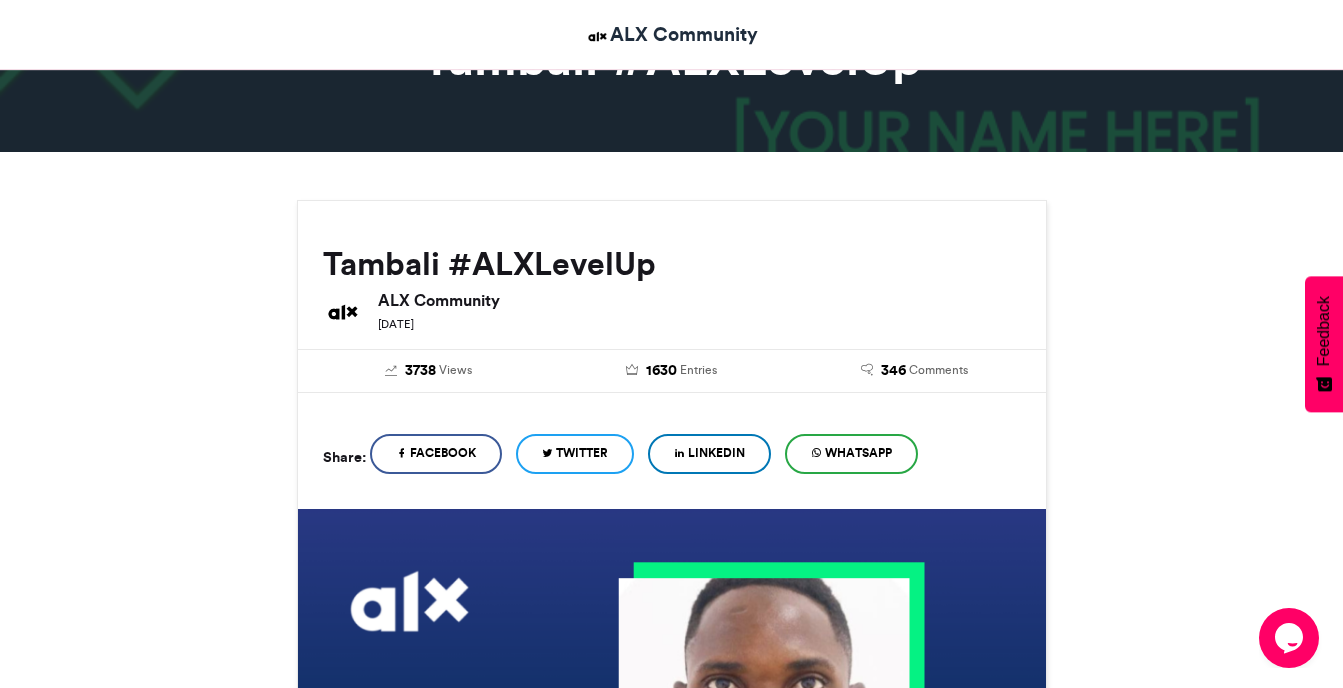 scroll, scrollTop: 100, scrollLeft: 0, axis: vertical 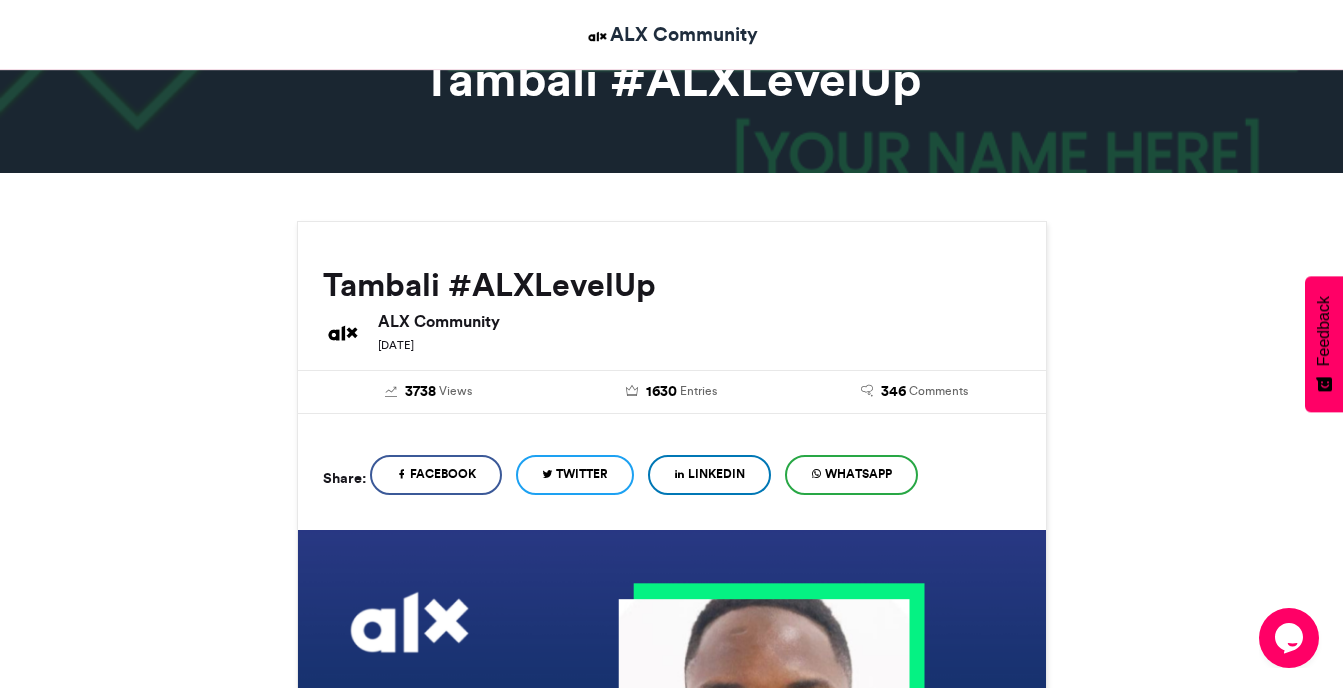 click on "LinkedIn" at bounding box center (716, 474) 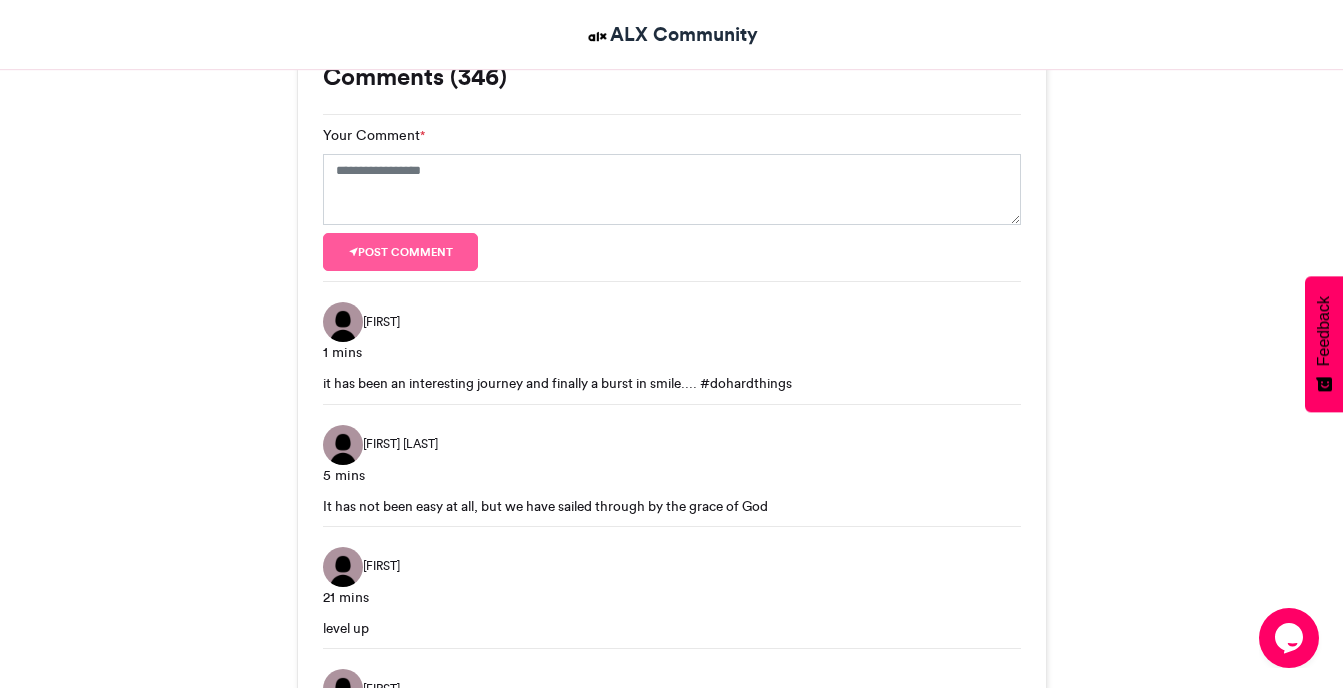 scroll, scrollTop: 1500, scrollLeft: 0, axis: vertical 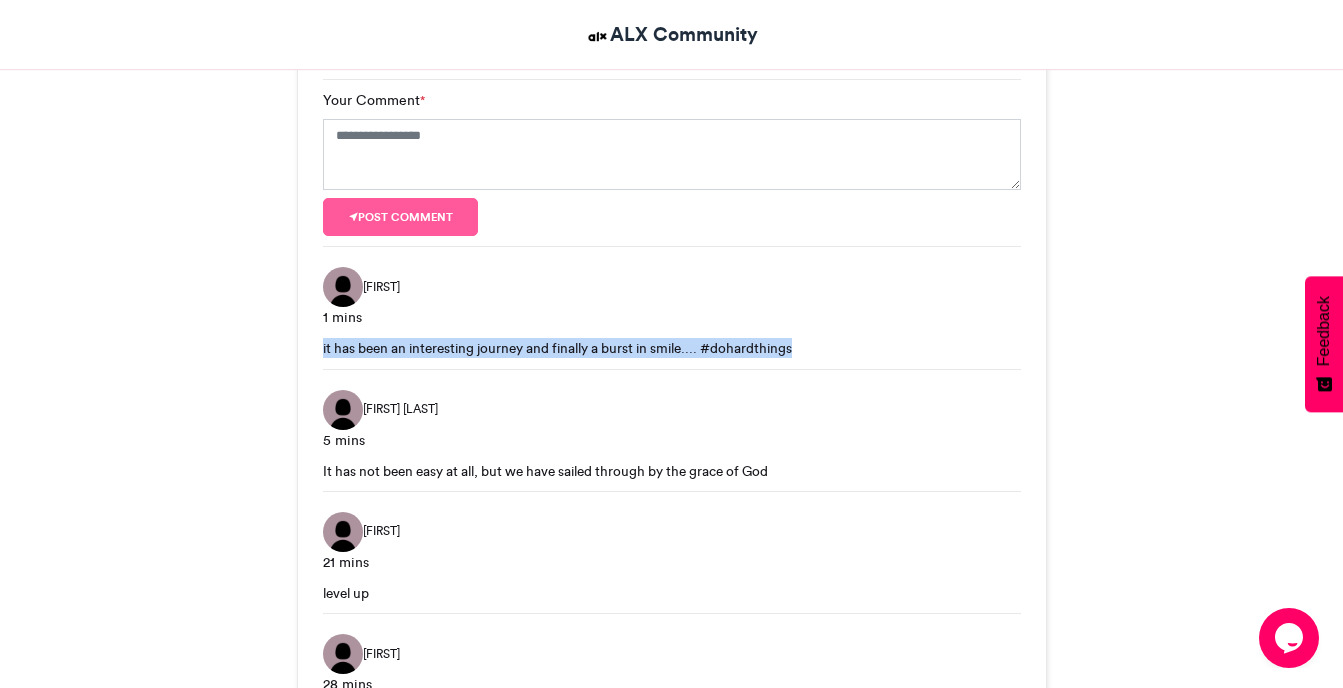 drag, startPoint x: 322, startPoint y: 347, endPoint x: 804, endPoint y: 352, distance: 482.02594 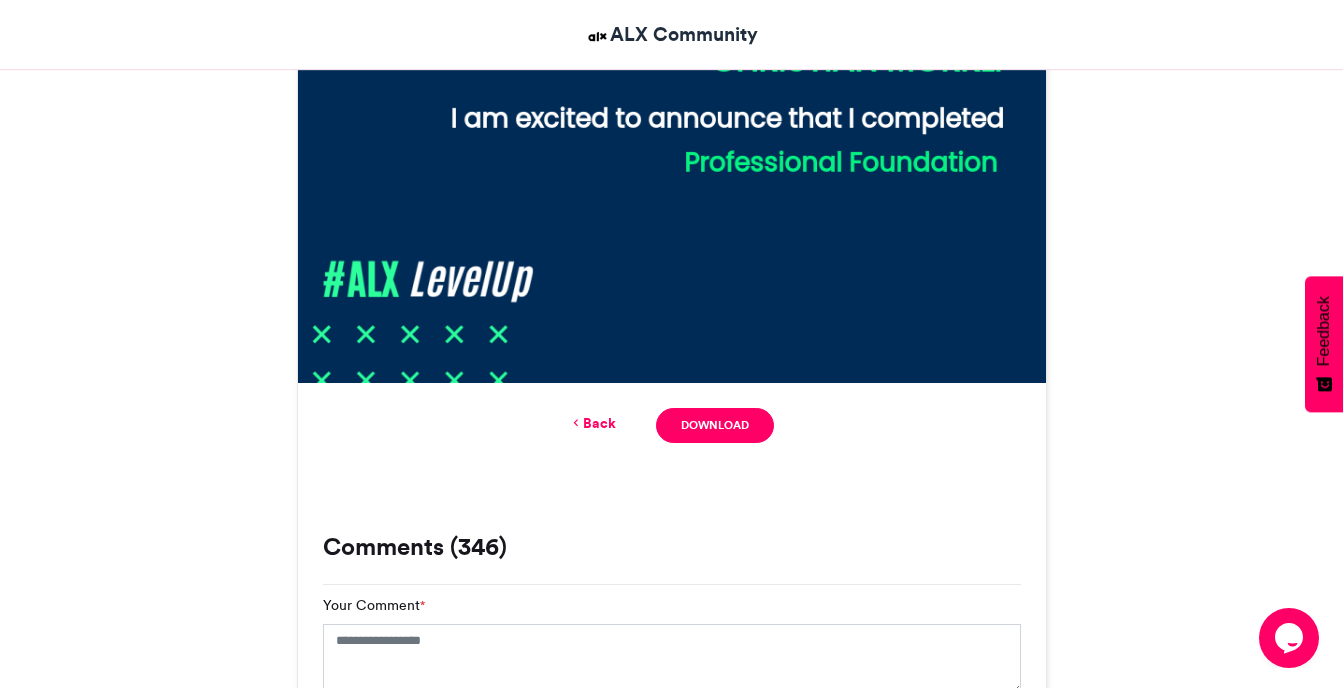 scroll, scrollTop: 1000, scrollLeft: 0, axis: vertical 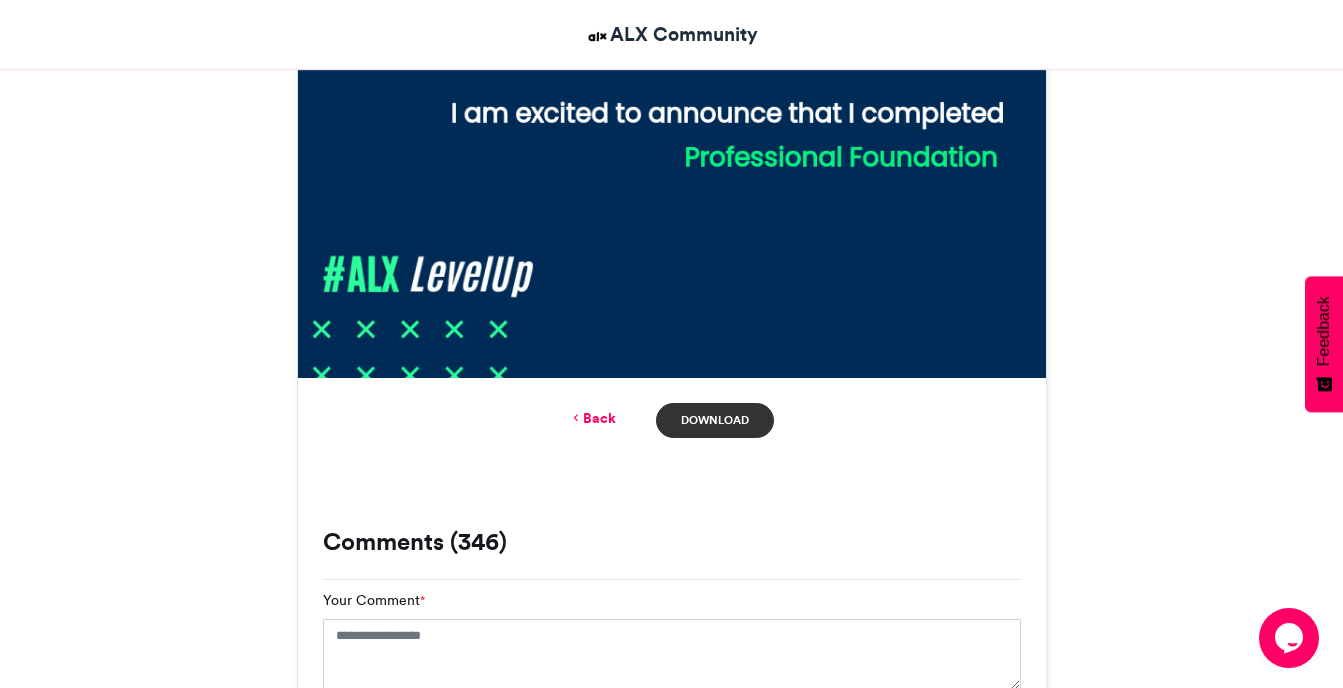 click on "Download" at bounding box center (714, 420) 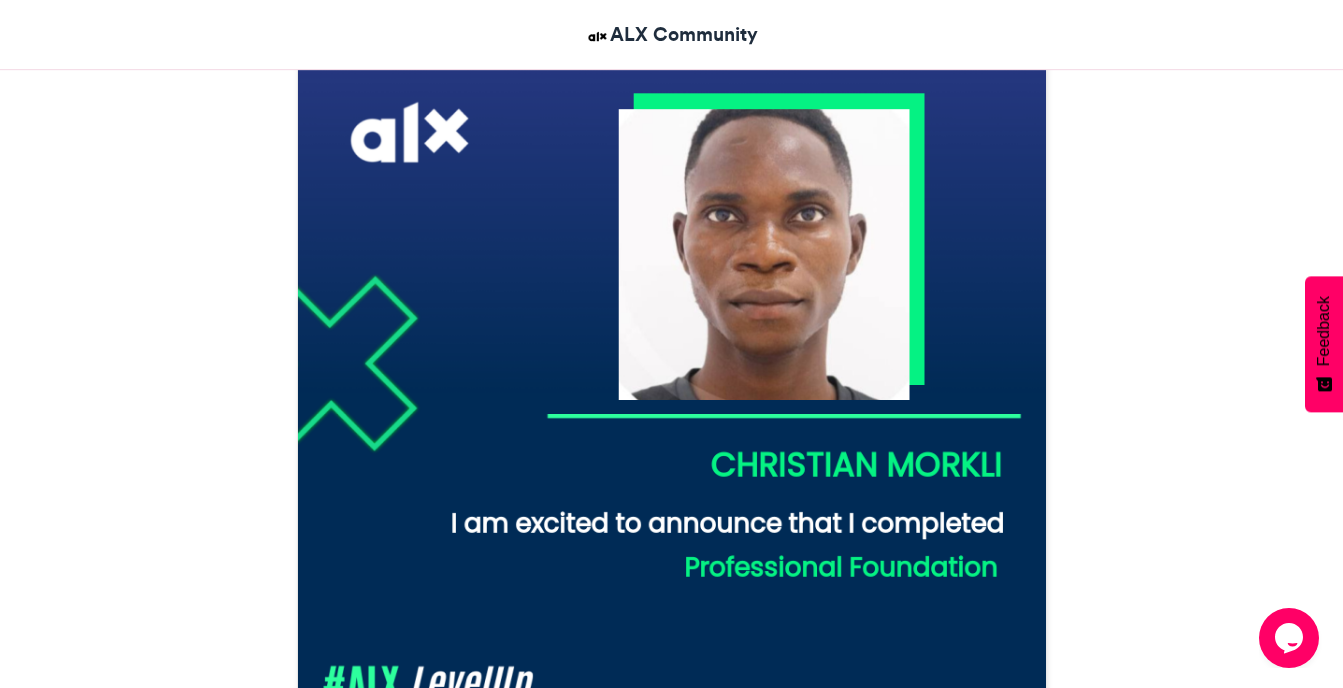 scroll, scrollTop: 300, scrollLeft: 0, axis: vertical 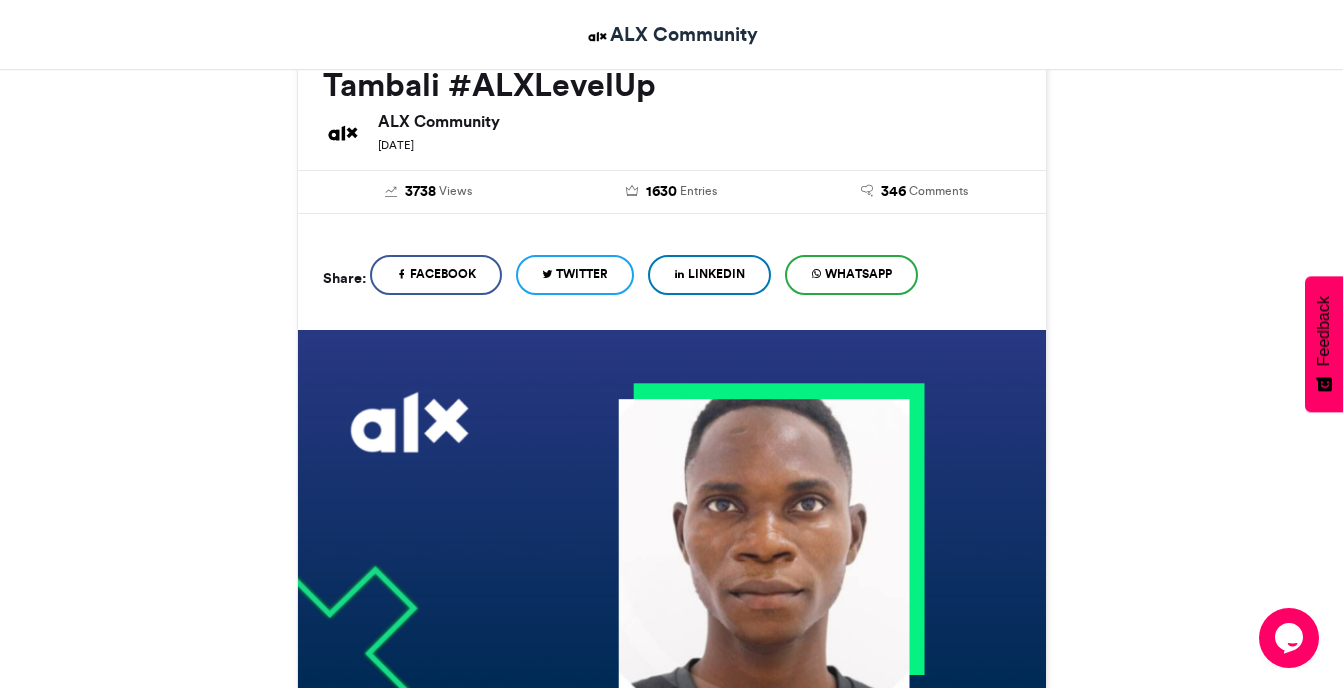 click on "LinkedIn" at bounding box center [716, 274] 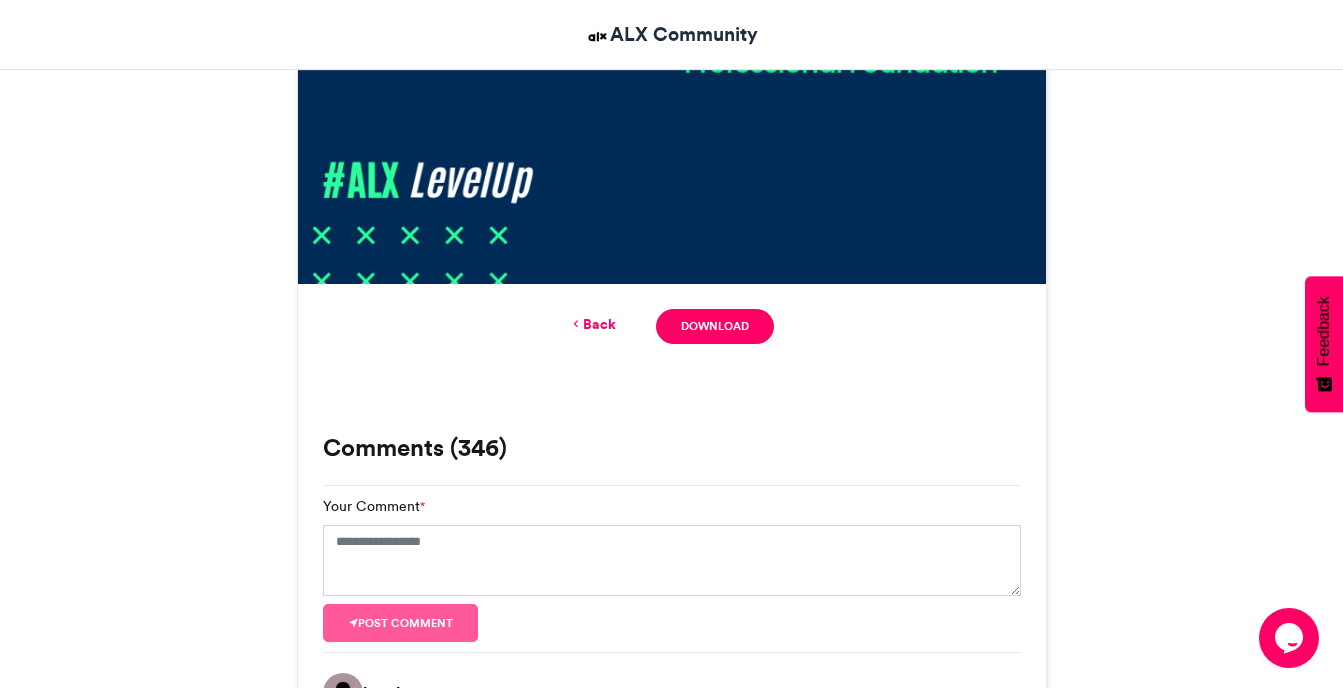 scroll, scrollTop: 1100, scrollLeft: 0, axis: vertical 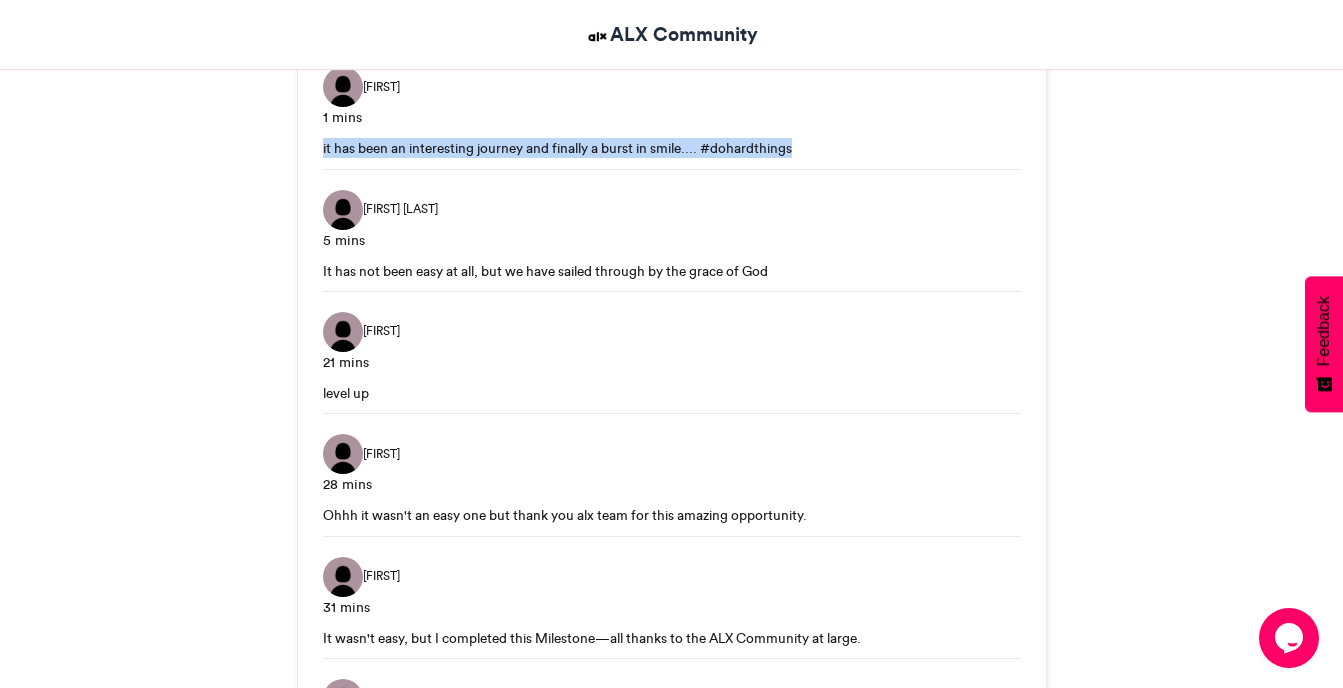 click on "it has been an interesting journey and finally a burst in smile.... #dohardthings" at bounding box center (672, 148) 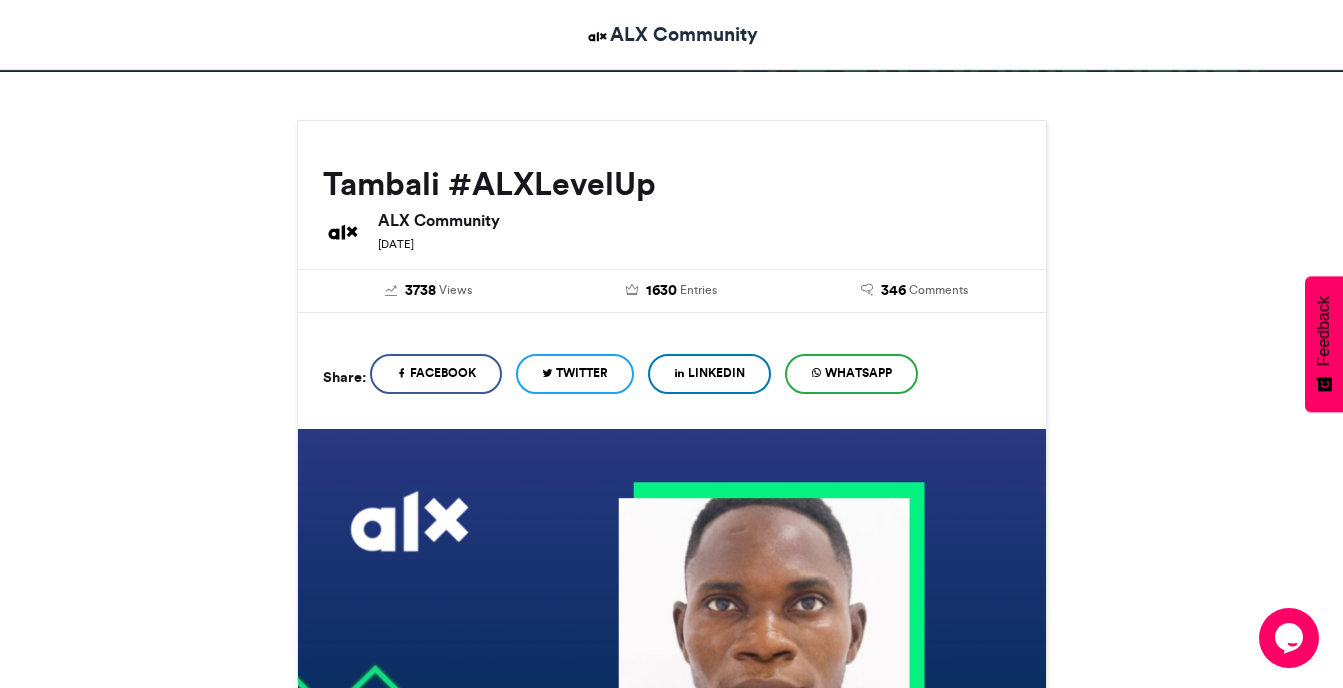 scroll, scrollTop: 200, scrollLeft: 0, axis: vertical 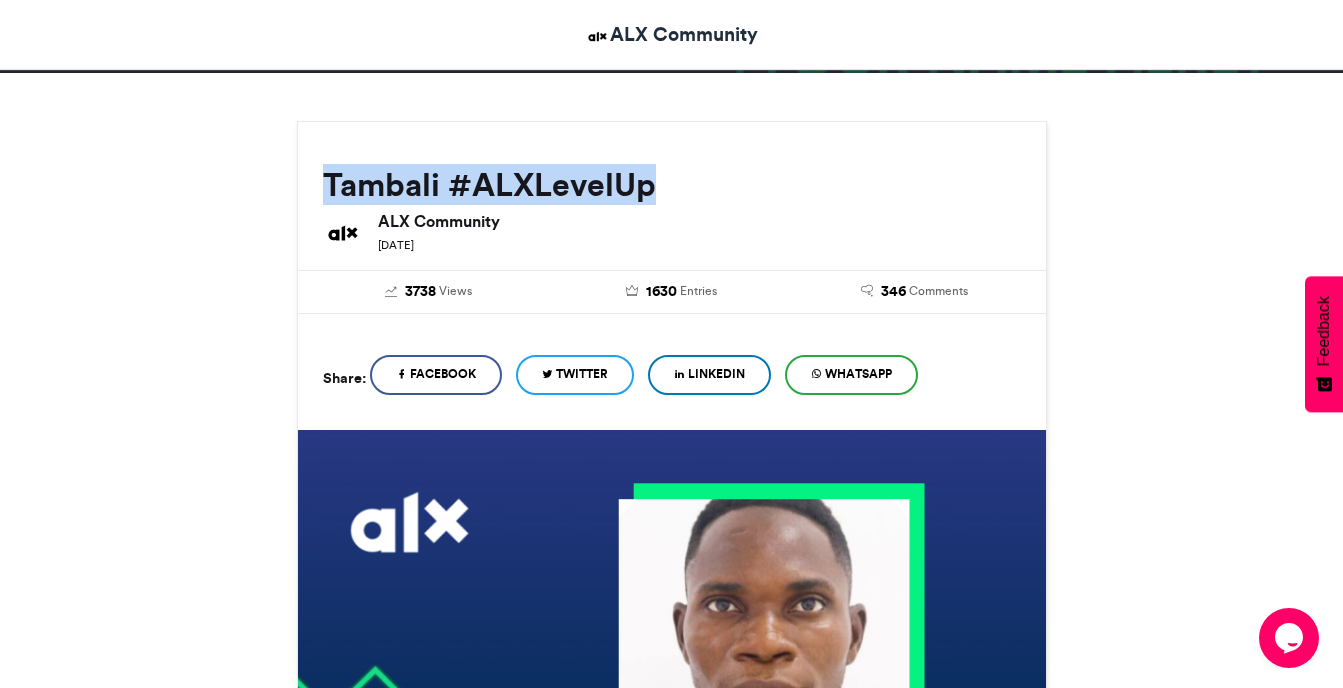 drag, startPoint x: 327, startPoint y: 190, endPoint x: 668, endPoint y: 187, distance: 341.01318 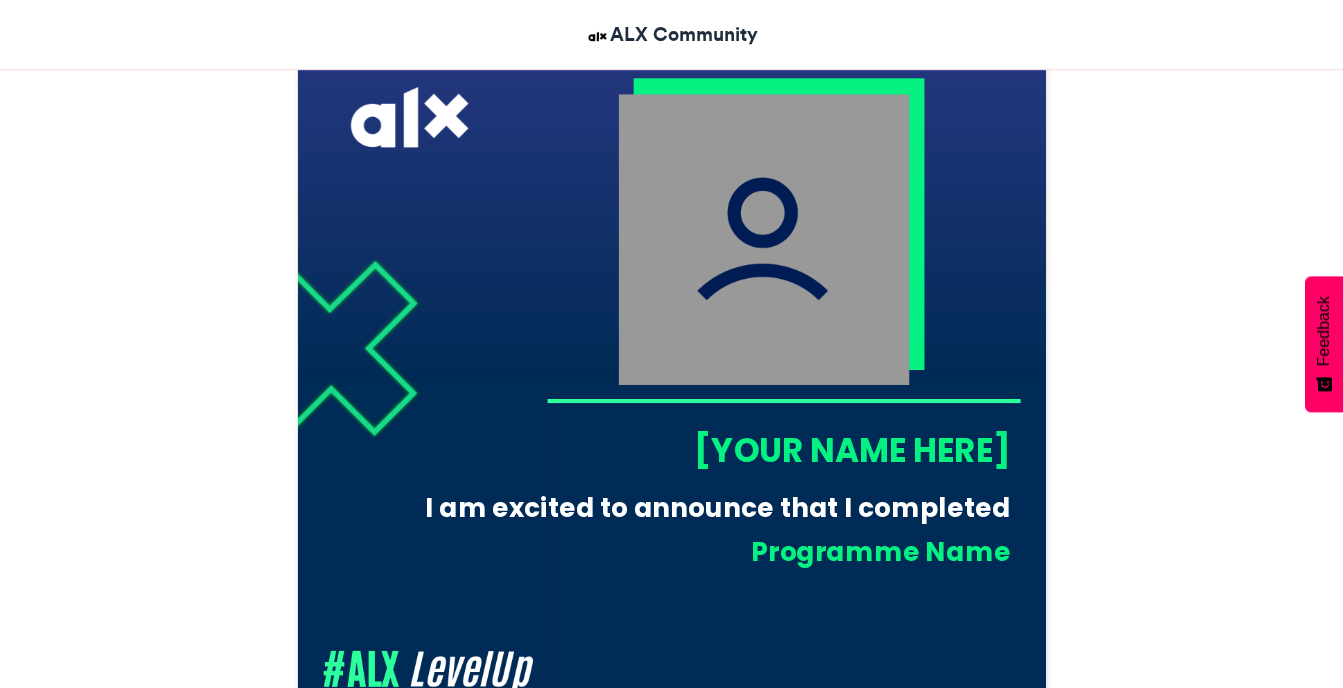 scroll, scrollTop: 600, scrollLeft: 0, axis: vertical 